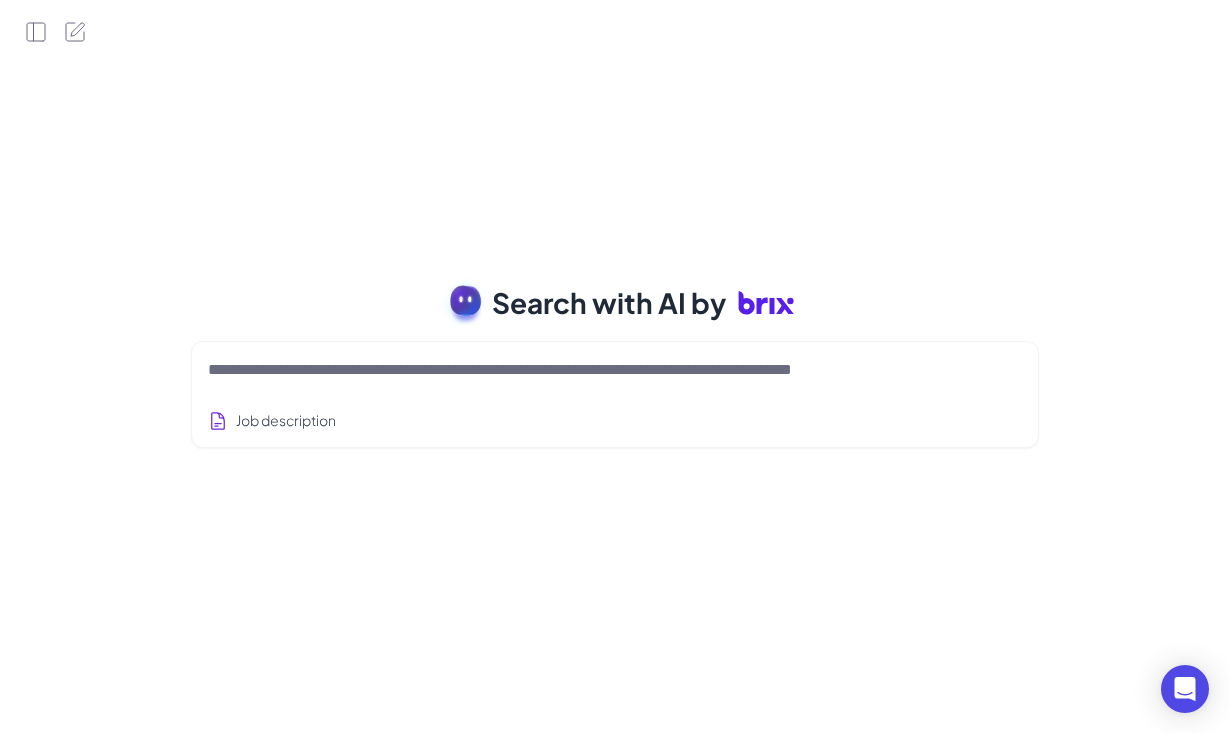 scroll, scrollTop: 0, scrollLeft: 0, axis: both 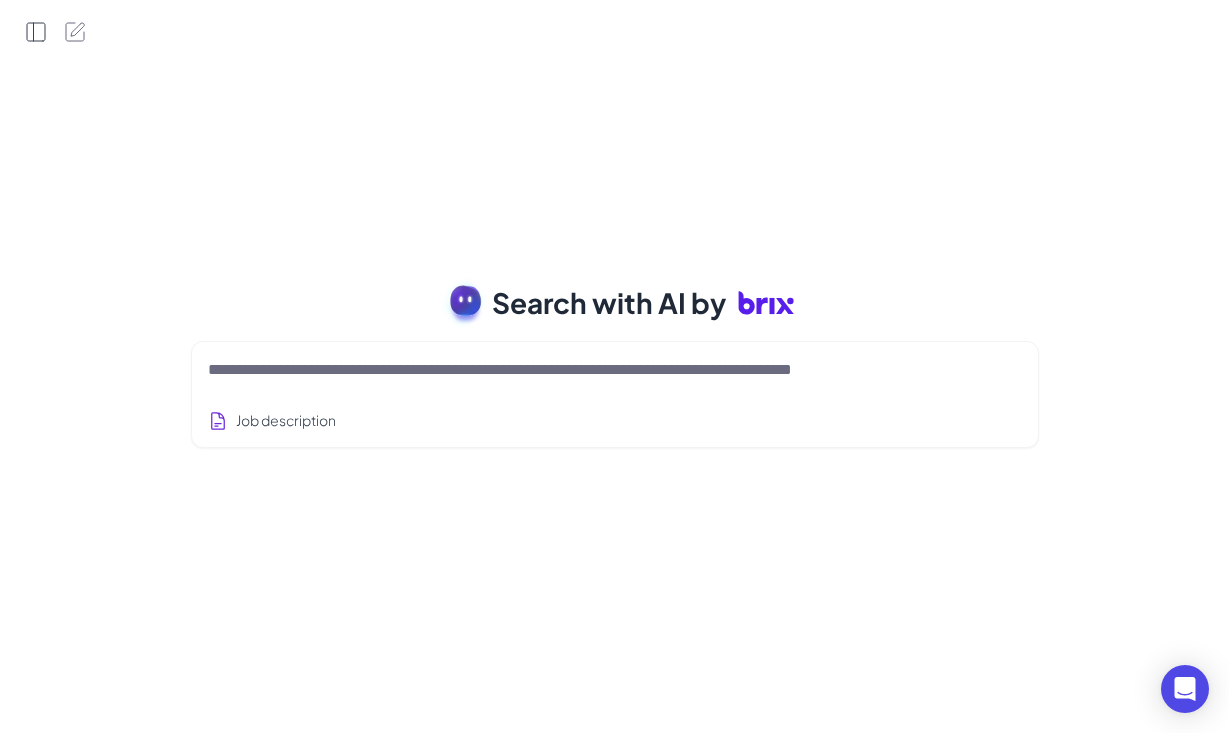 click 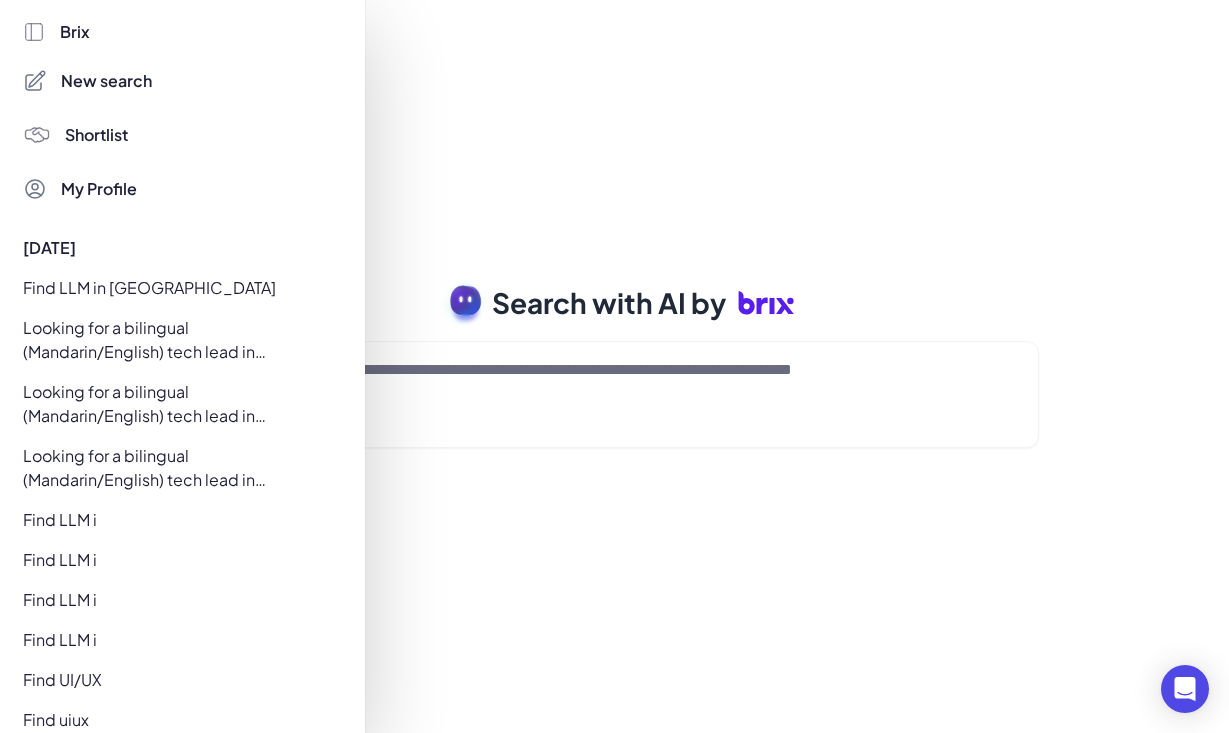 click on "Looking for a bilingual (Mandarin/English) tech lead in [GEOGRAPHIC_DATA] with 7–10 years’ experience. Ideal background: mix of big tech + startup, strong AI/ML experience, and track record in 0–1 or 1–10 product development." at bounding box center [177, 340] 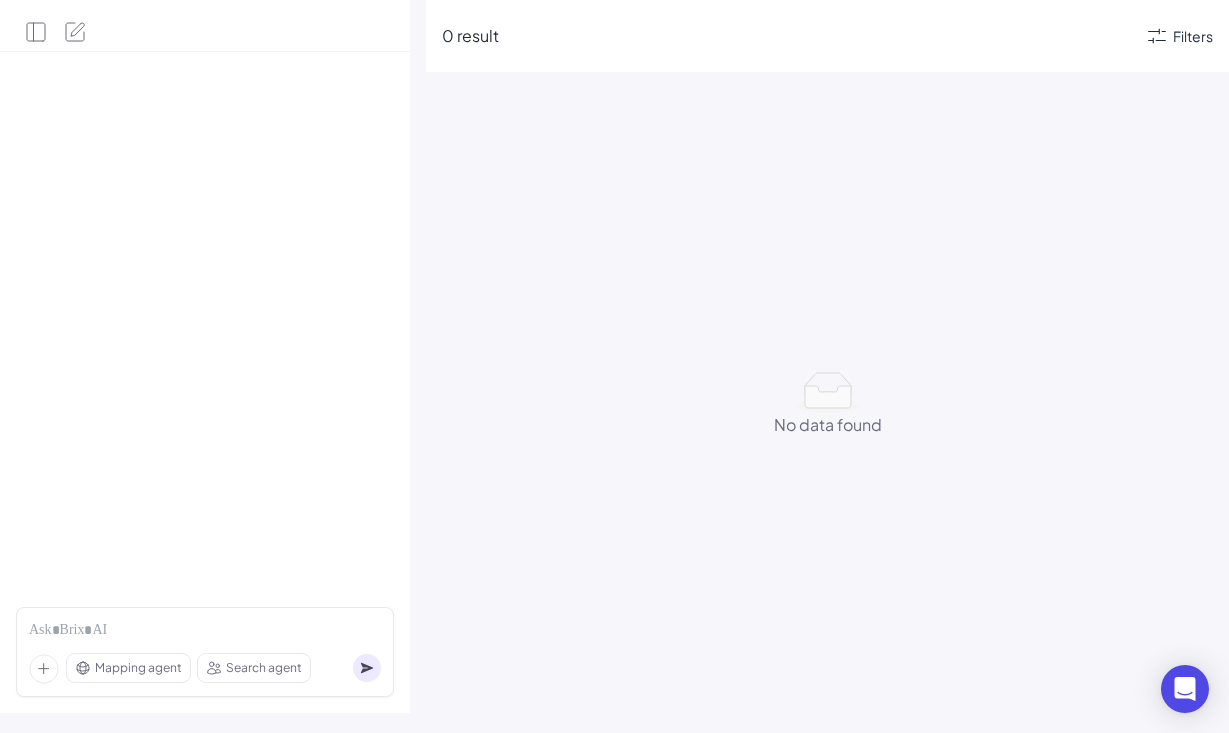 scroll, scrollTop: 2358, scrollLeft: 0, axis: vertical 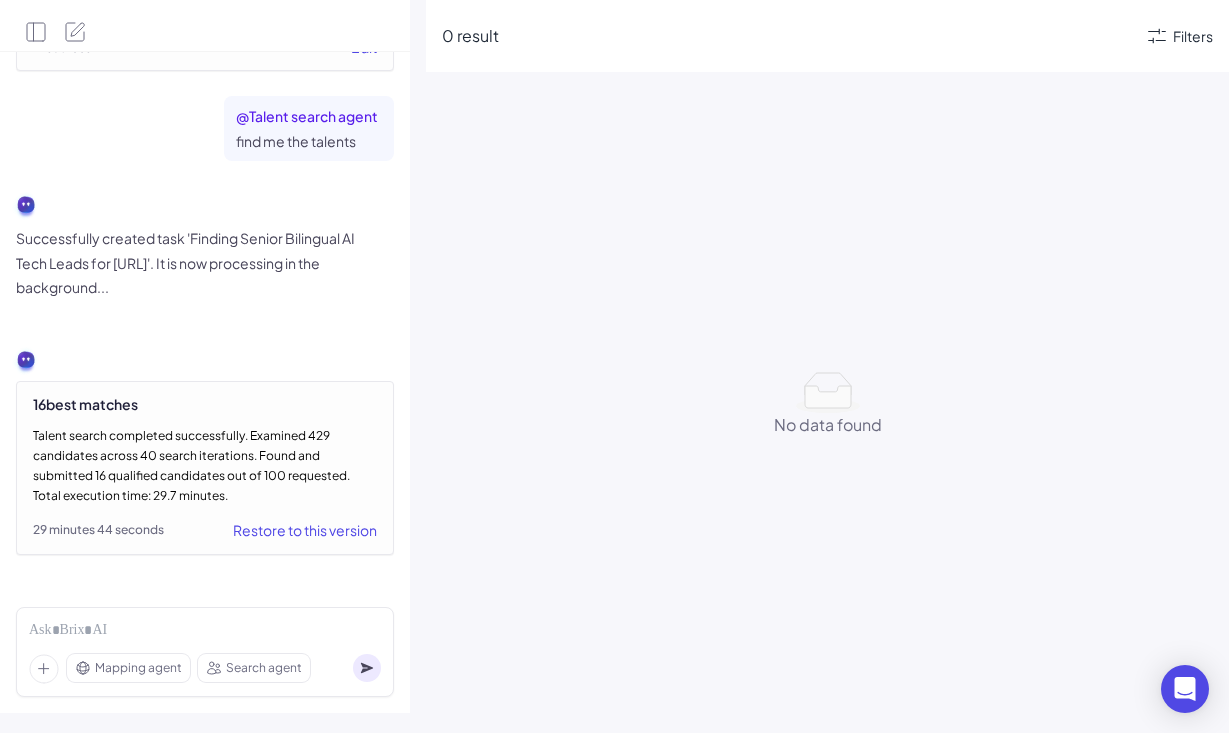 click on "Looking for a bilingual (Mandarin/English) tech lead in [GEOGRAPHIC_DATA] with 7–10 years’ experience. Ideal background: mix of big tech + startup, strong AI/ML experience, and track record in 0–1 or 1–10 product development. I've set up the following filters based on your request:
Job Titles:  Tech Lead or Engineering Manager
Languages:  Mandarin and English
Years of Experience:  7 to 10 years
Location:  [GEOGRAPHIC_DATA] (which includes [GEOGRAPHIC_DATA] Area)
Skills/Experience:  AI, Machine Learning, early-stage product development (0-1 or 1-10 product development), and experience in both large tech companies and startups.
I've included both "Tech Lead" and "Engineering Manager" as job titles, as the responsibilities for a Tech Lead often overlap with those of an Engineering Manager, especially in companies focusing on product development from the ground up.
Now, let's proceed with finding some candidates! @ M apping agent I want to find the candidates for [URL]
Target Industry" at bounding box center [205, -833] 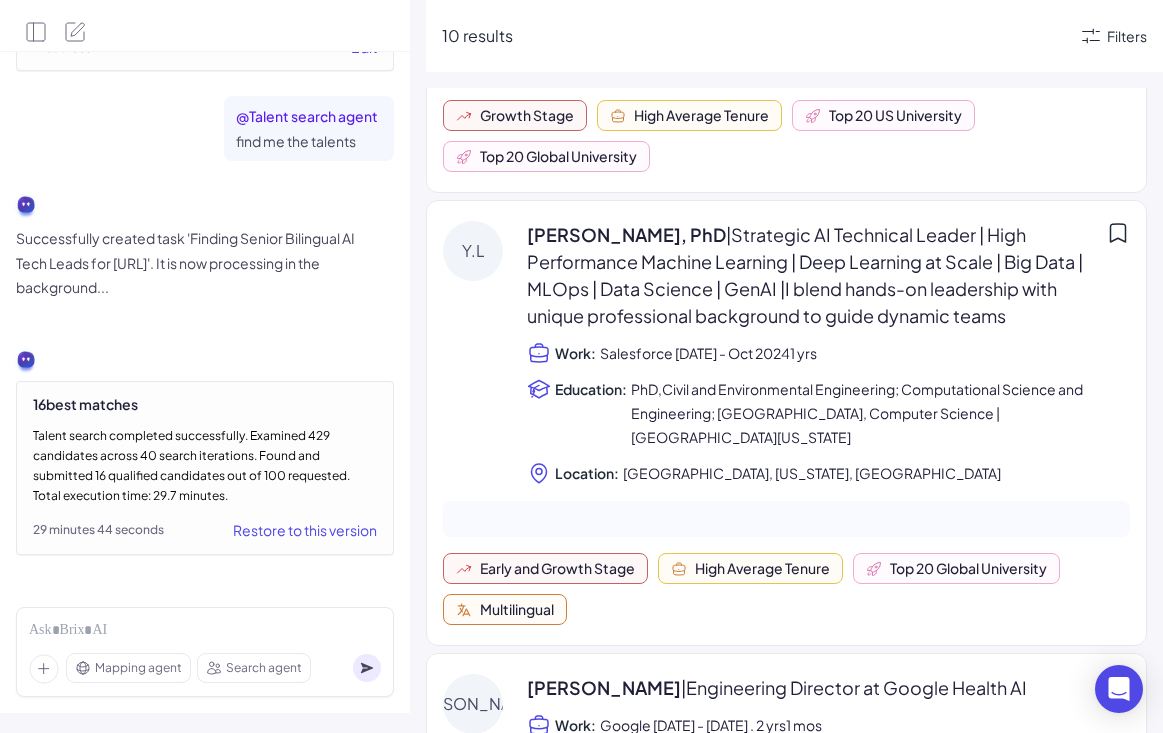 scroll, scrollTop: 525, scrollLeft: 0, axis: vertical 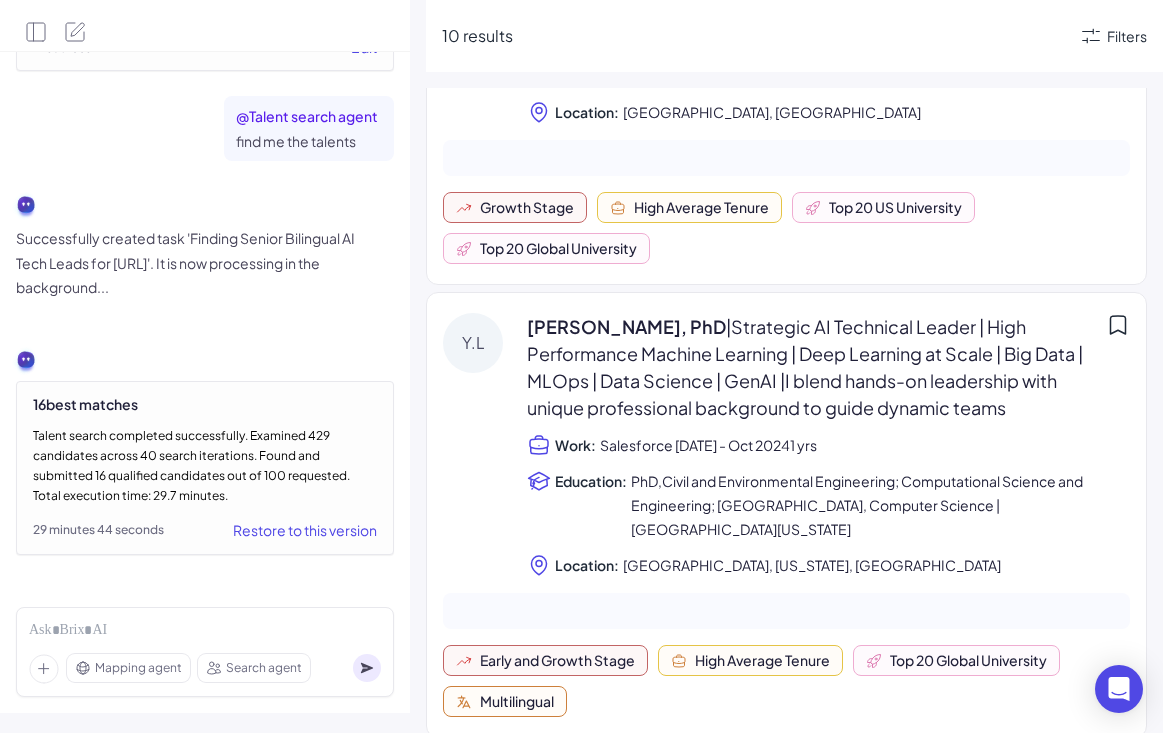 click on "Restore to this version" at bounding box center [305, 530] 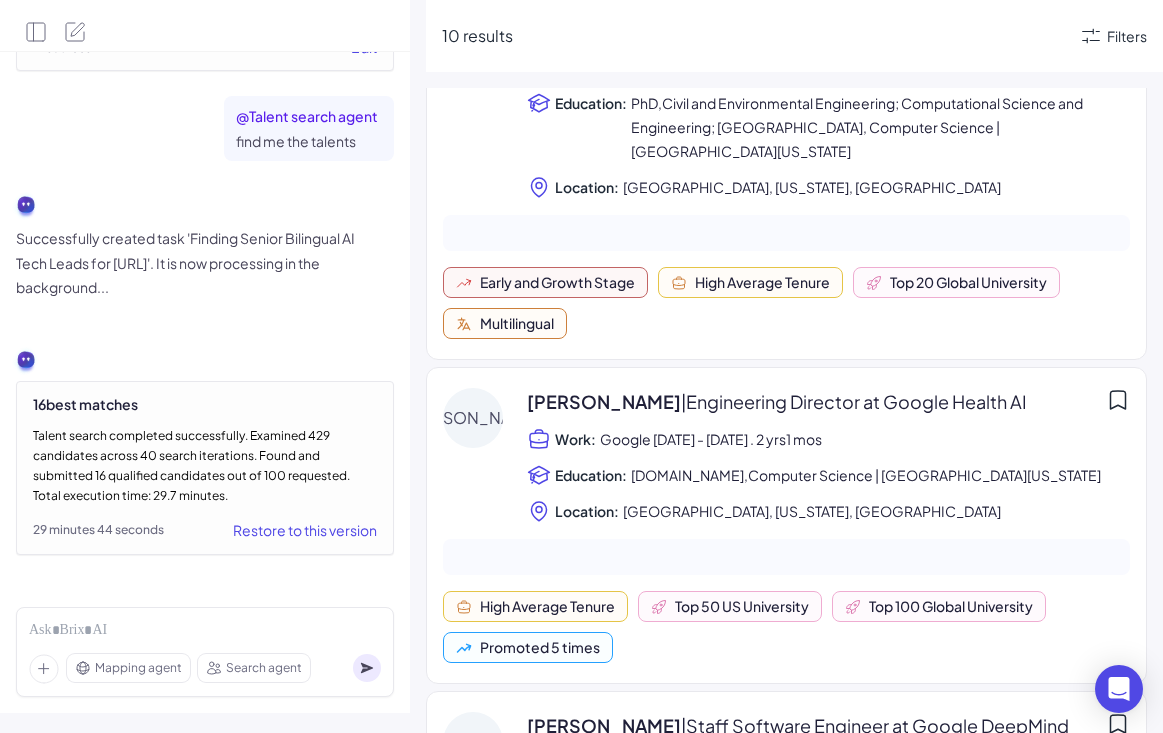 click on "[DOMAIN_NAME],Computer Science | [GEOGRAPHIC_DATA][US_STATE]" at bounding box center [866, 475] 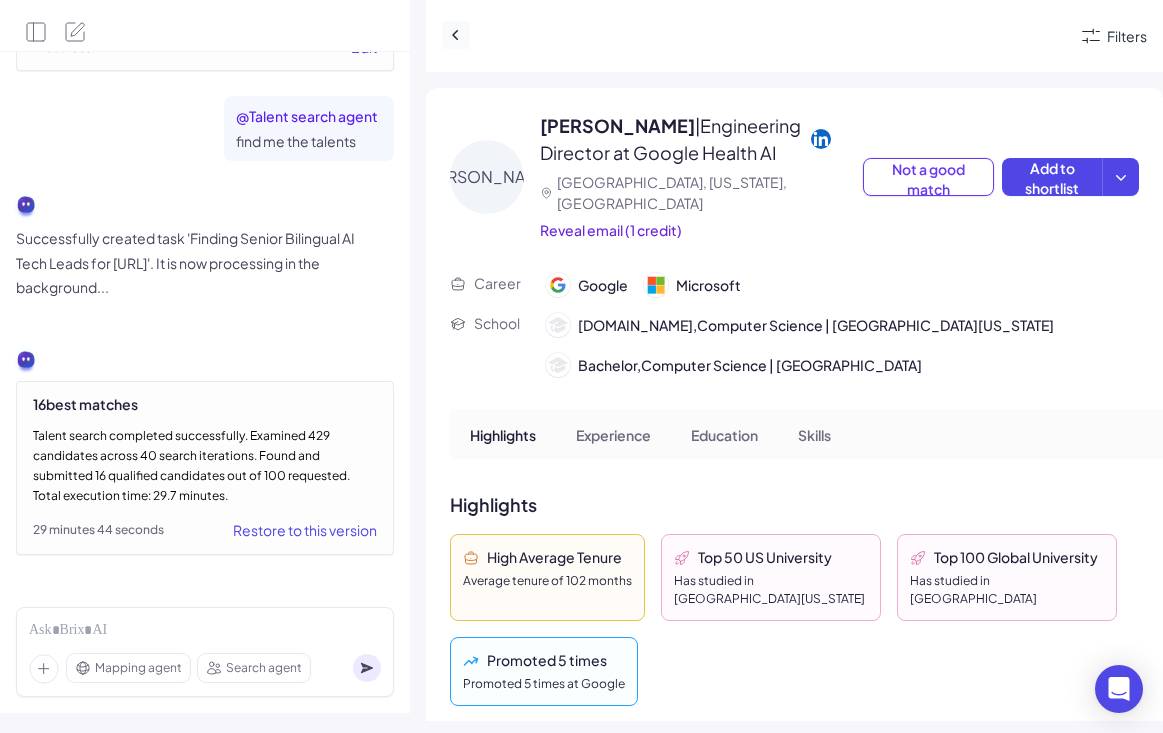 click 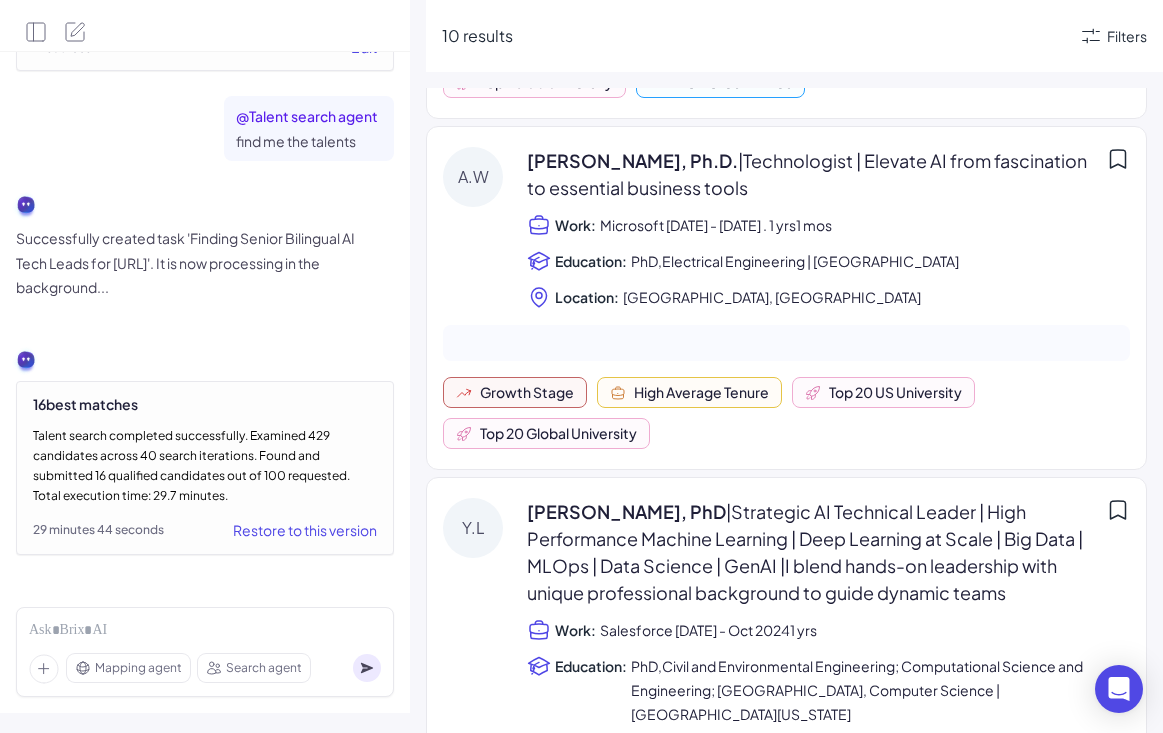 scroll, scrollTop: 0, scrollLeft: 0, axis: both 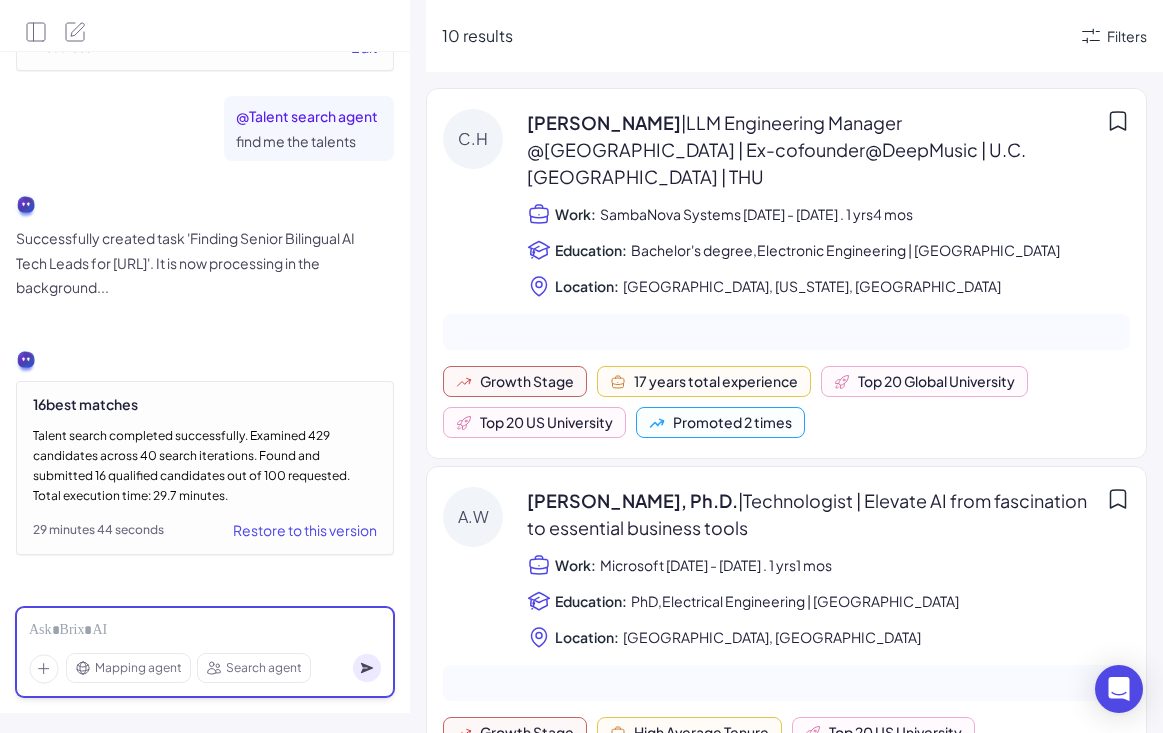click at bounding box center (205, 631) 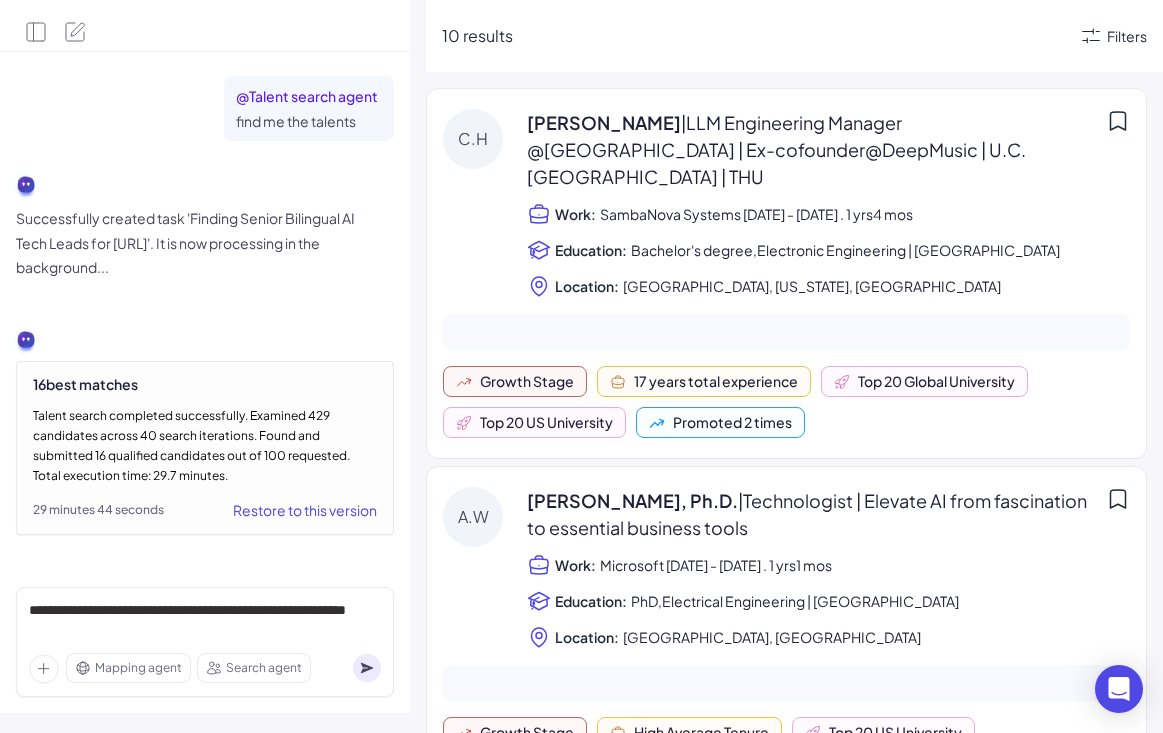 click on "Search agent" at bounding box center [264, 668] 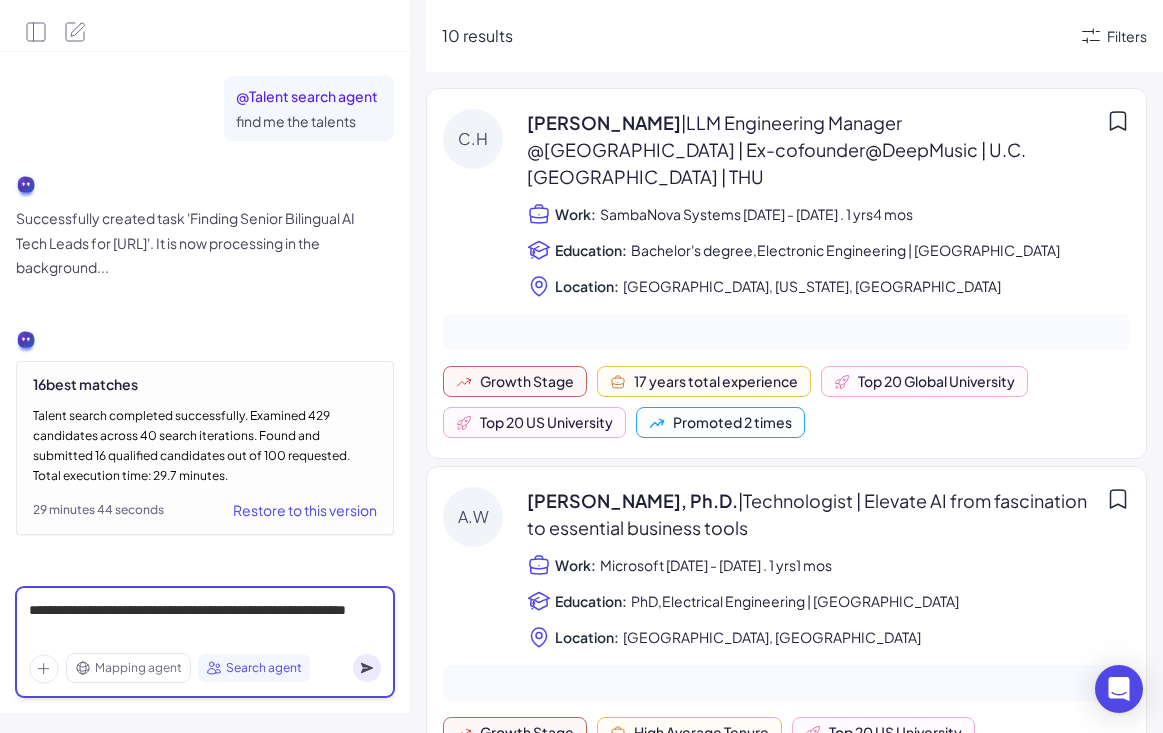click on "**********" at bounding box center (205, 621) 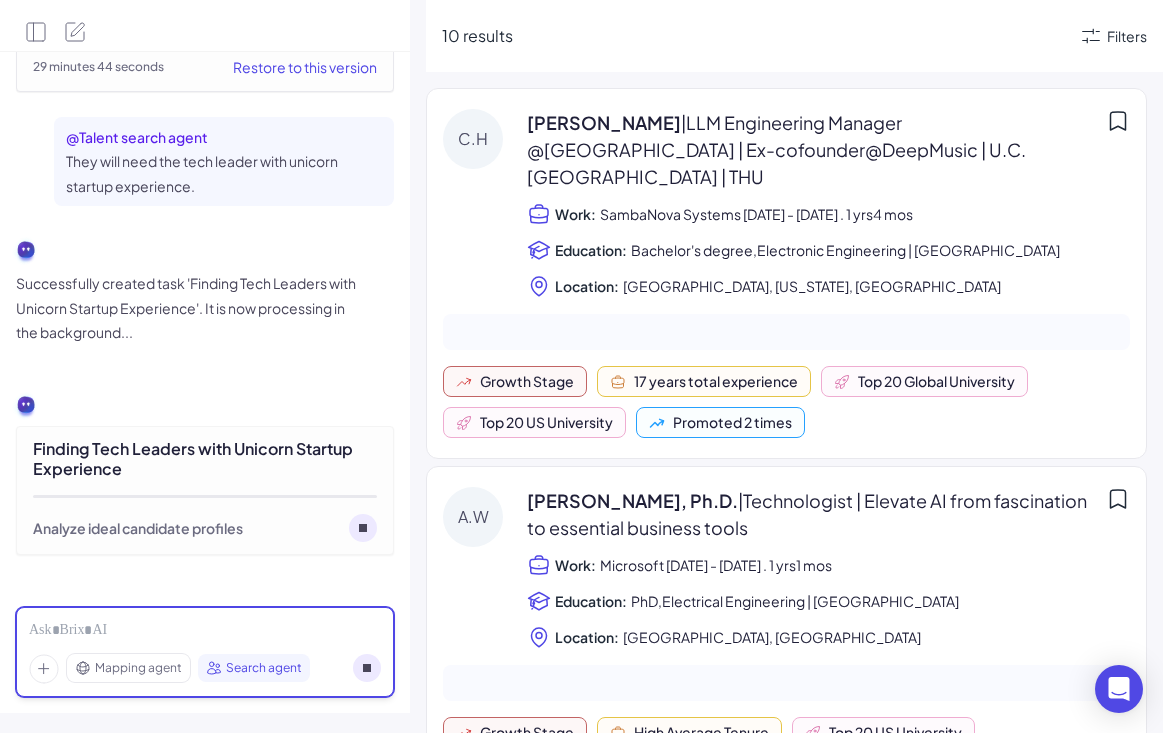 scroll, scrollTop: 2822, scrollLeft: 0, axis: vertical 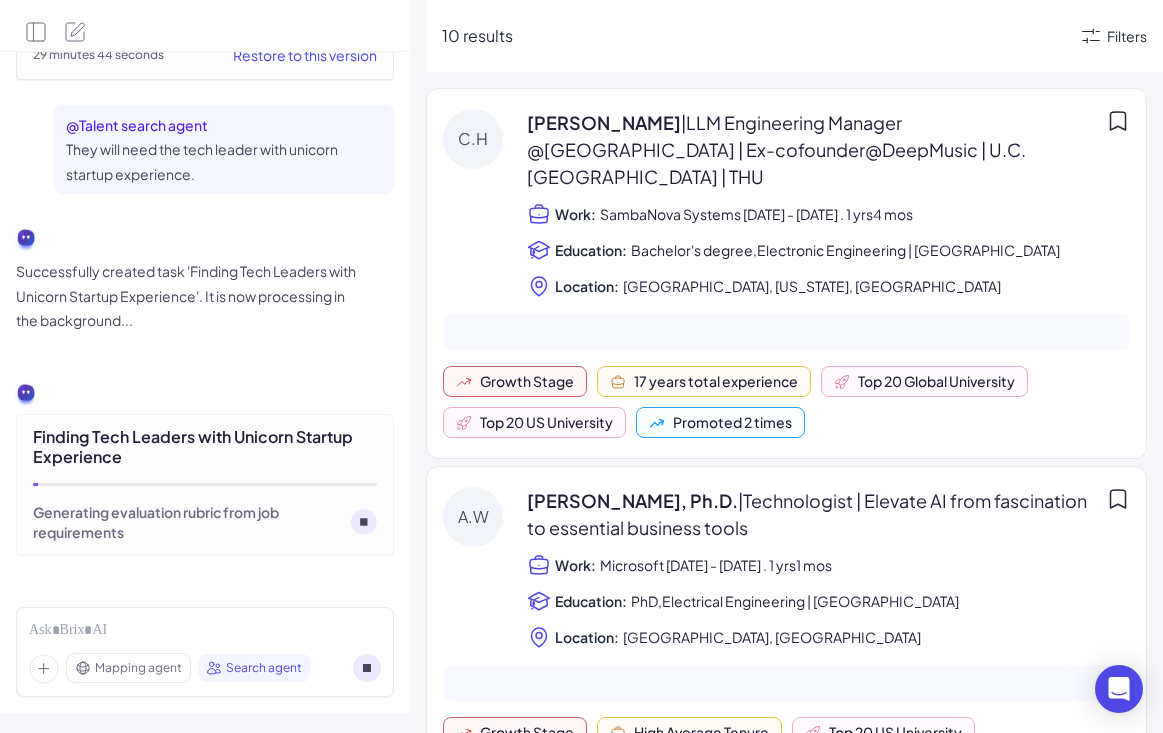 click on "Finding Tech Leaders with Unicorn Startup Experience" at bounding box center [205, 447] 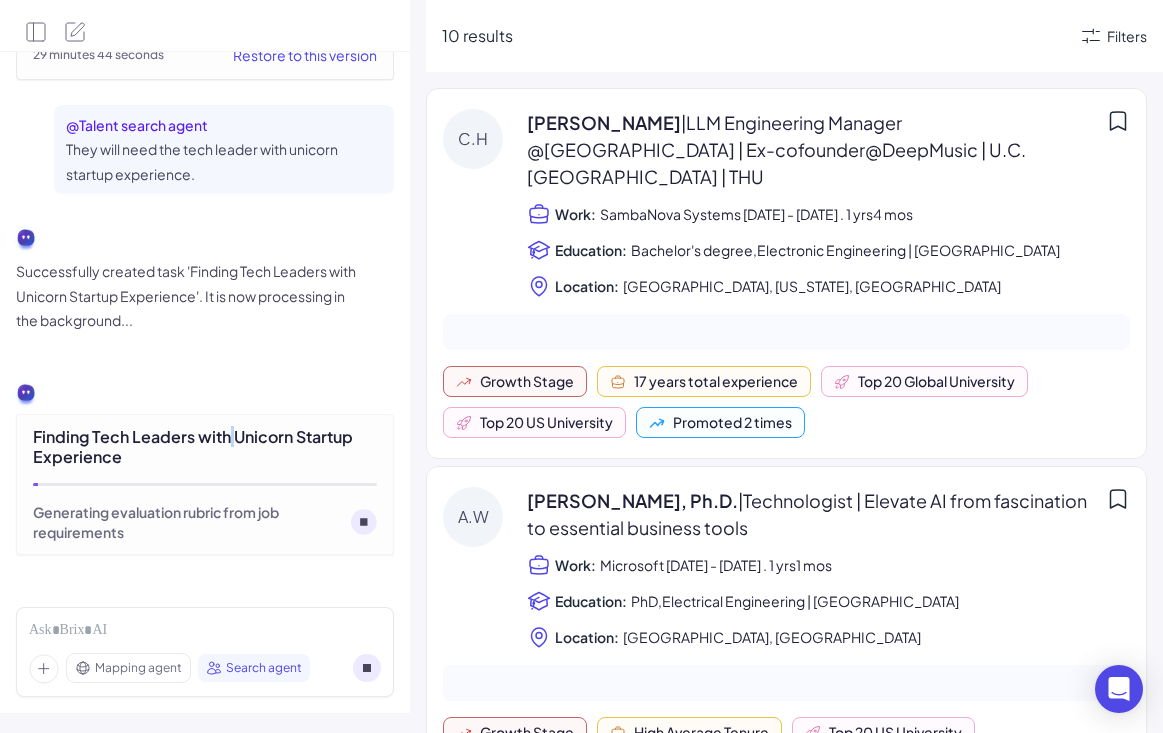 click on "Finding Tech Leaders with Unicorn Startup Experience" at bounding box center [205, 447] 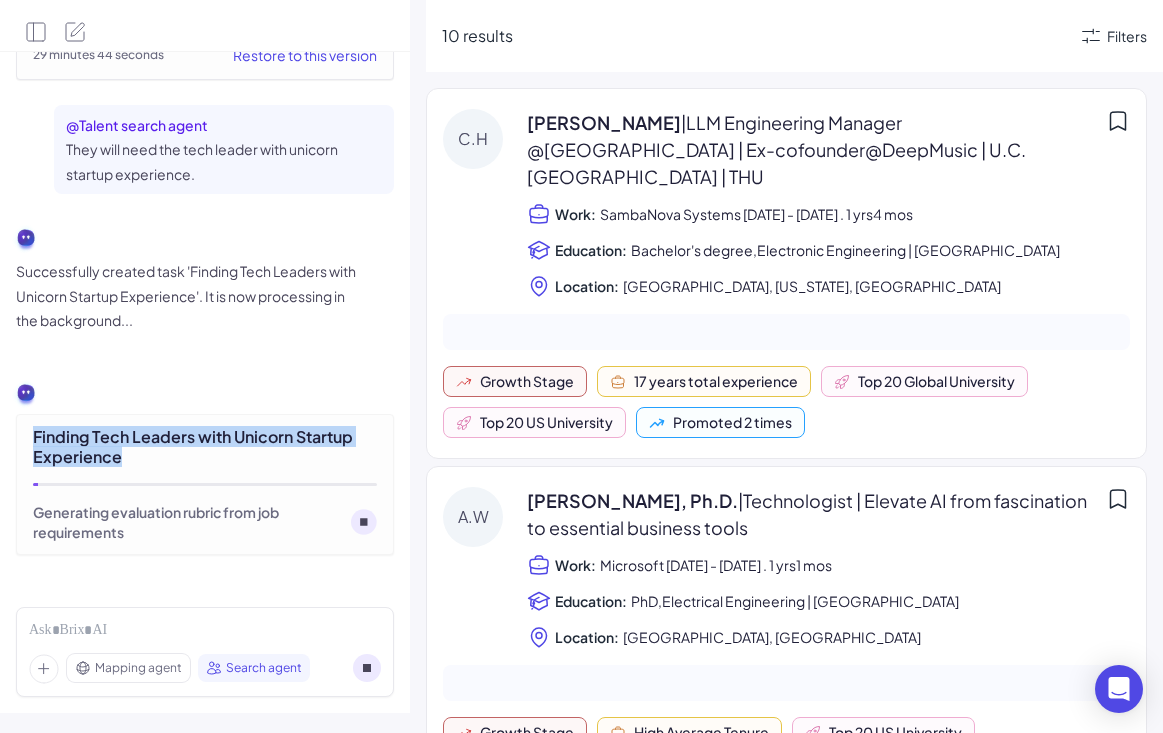 click on "Successfully created task 'Finding Tech Leaders with Unicorn Startup Experience'. It is now processing in the background..." at bounding box center [186, 296] 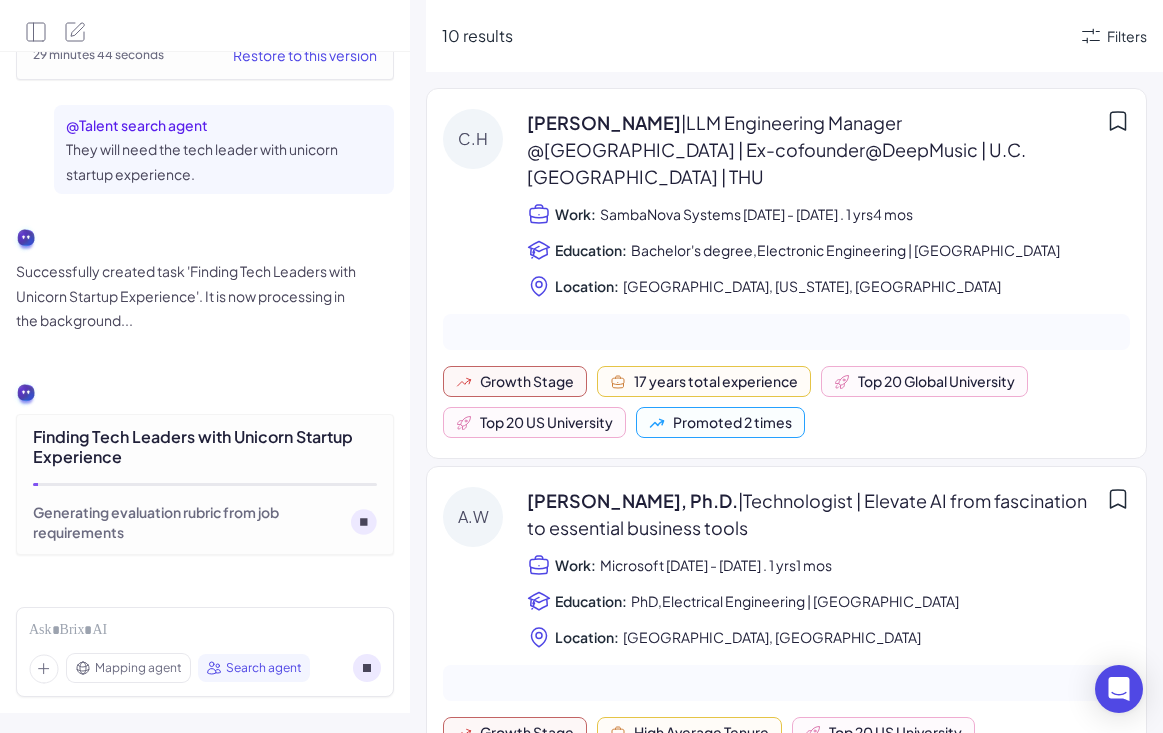 click on "Successfully created task 'Finding Tech Leaders with Unicorn Startup Experience'. It is now processing in the background..." at bounding box center [186, 296] 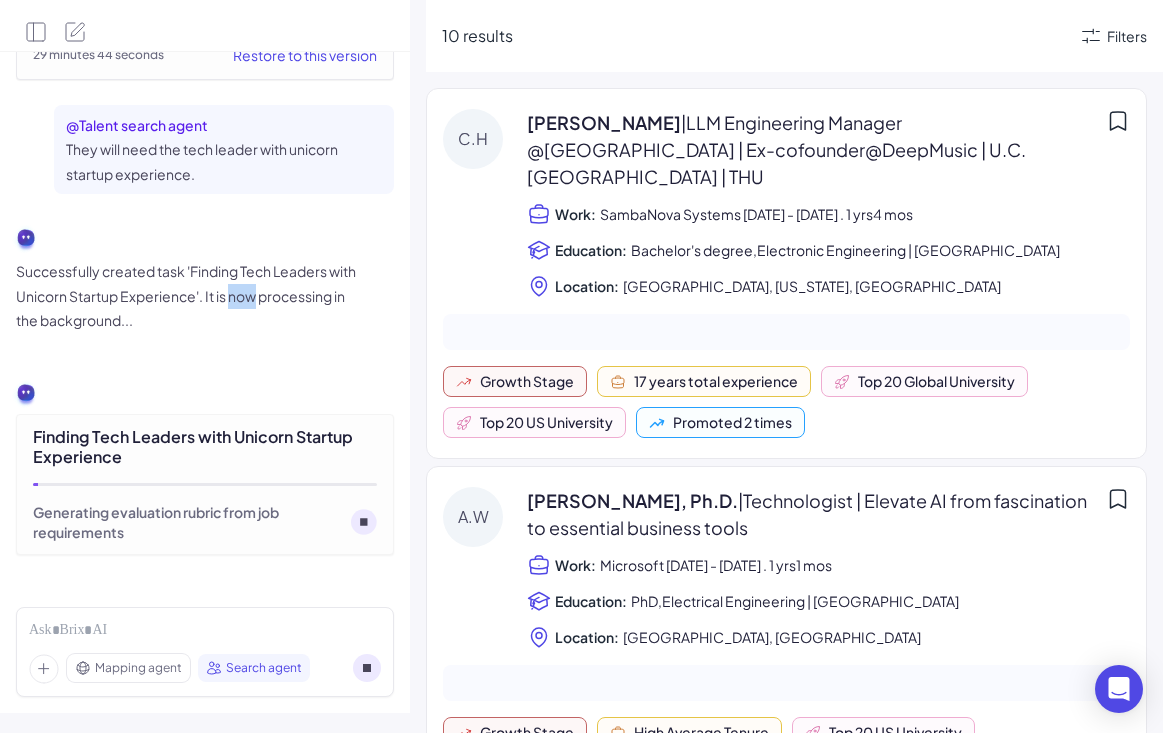click on "Successfully created task 'Finding Tech Leaders with Unicorn Startup Experience'. It is now processing in the background..." at bounding box center [186, 296] 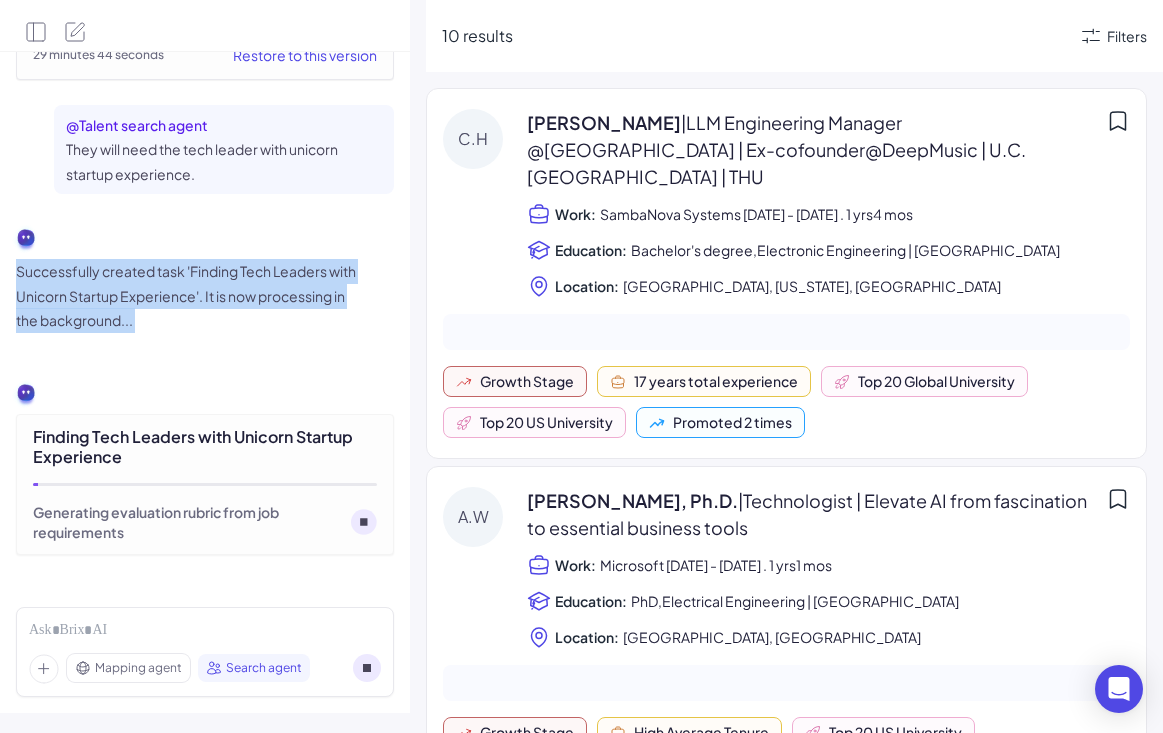 click on "Successfully created task 'Finding Tech Leaders with Unicorn Startup Experience'. It is now processing in the background..." at bounding box center (186, 296) 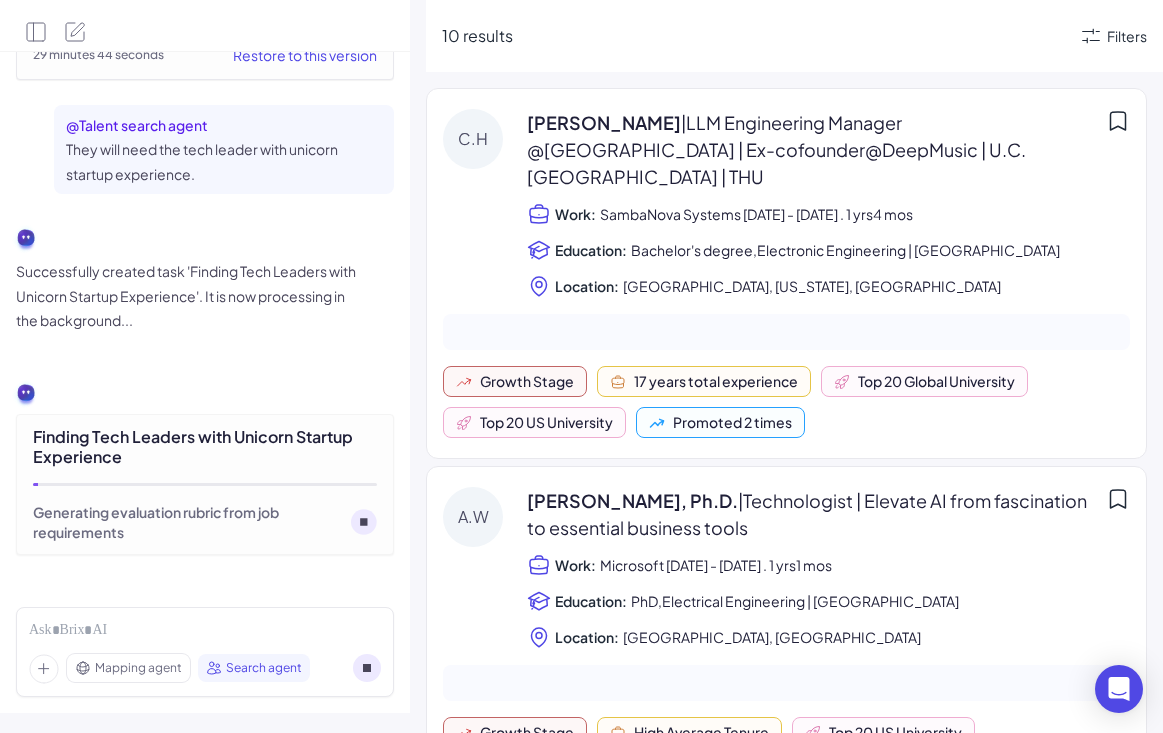 click on "Successfully created task 'Finding Tech Leaders with Unicorn Startup Experience'. It is now processing in the background..." at bounding box center (186, 296) 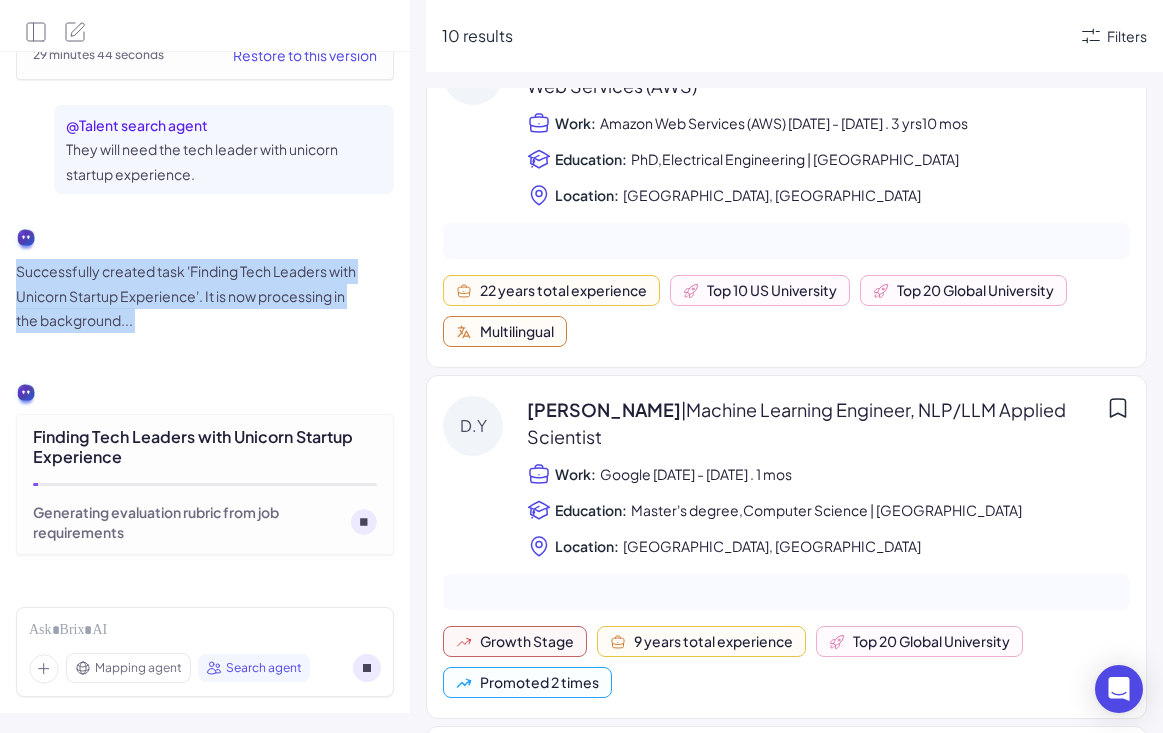 scroll, scrollTop: 1886, scrollLeft: 0, axis: vertical 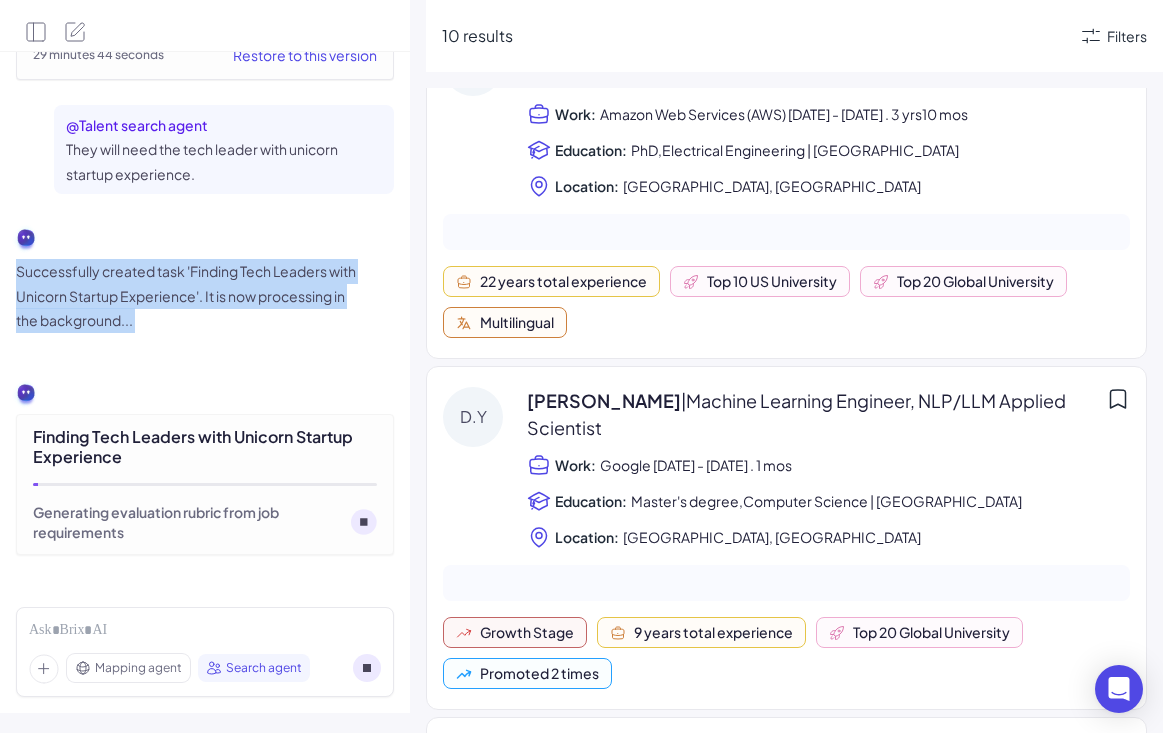 click on "Google   [DATE] - [DATE] . 1 mos" at bounding box center (696, 465) 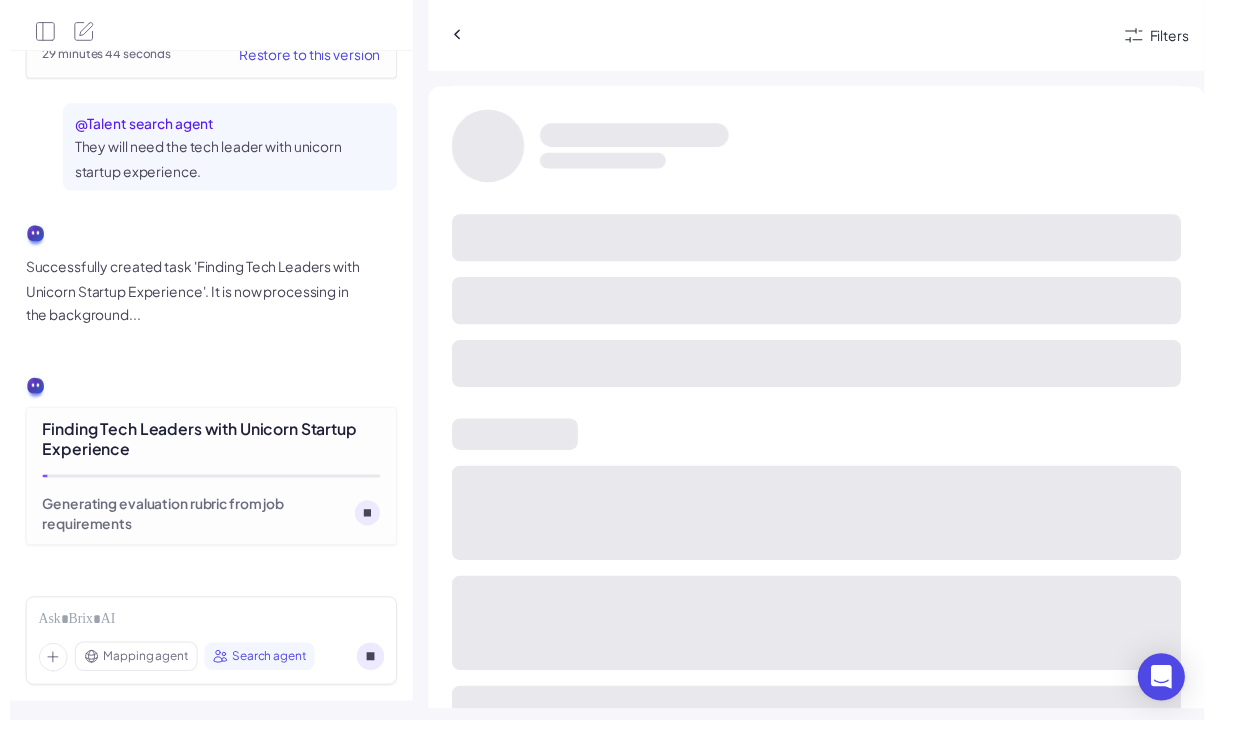 scroll, scrollTop: 1542, scrollLeft: 0, axis: vertical 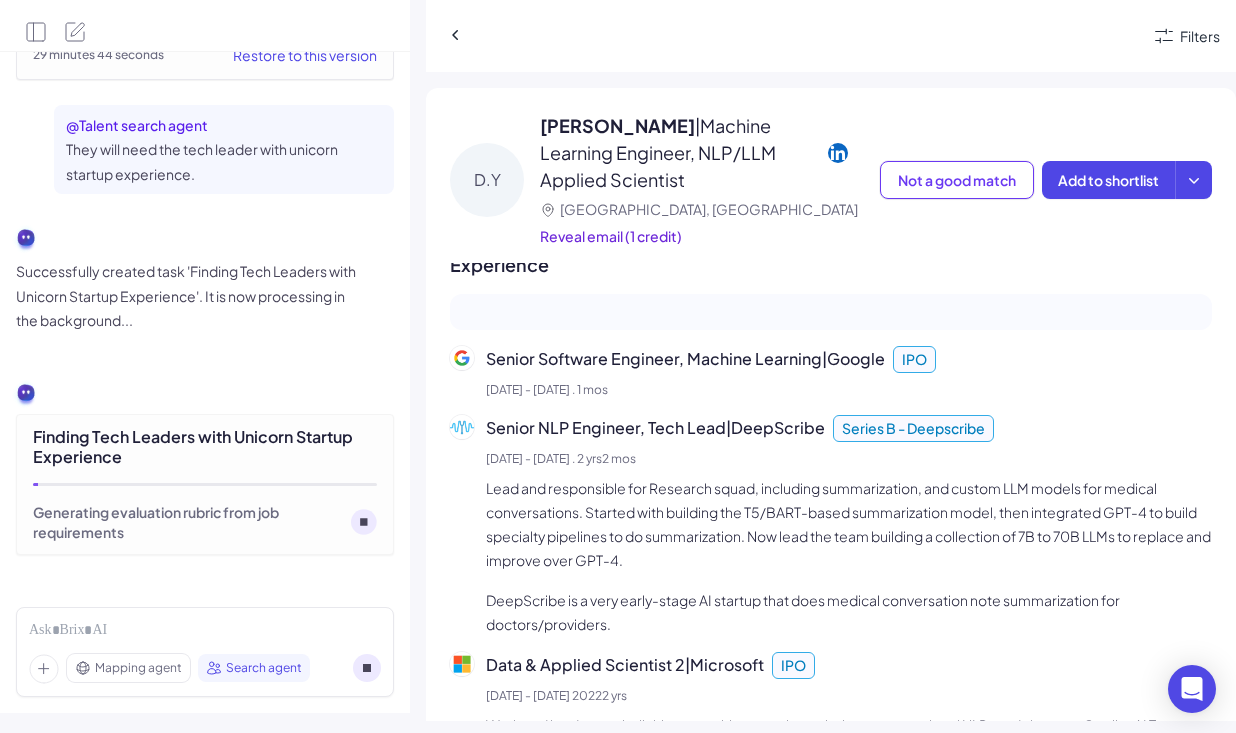click on "Lead and responsible for Research squad, including summarization, and custom LLM models for medical conversations.
Started with building the T5/BART-based summarization model, then integrated GPT-4 to build specialty pipelines to do summarization. Now lead the team building a collection of 7B to 70B LLMs to replace and improve over GPT-4." at bounding box center [849, 524] 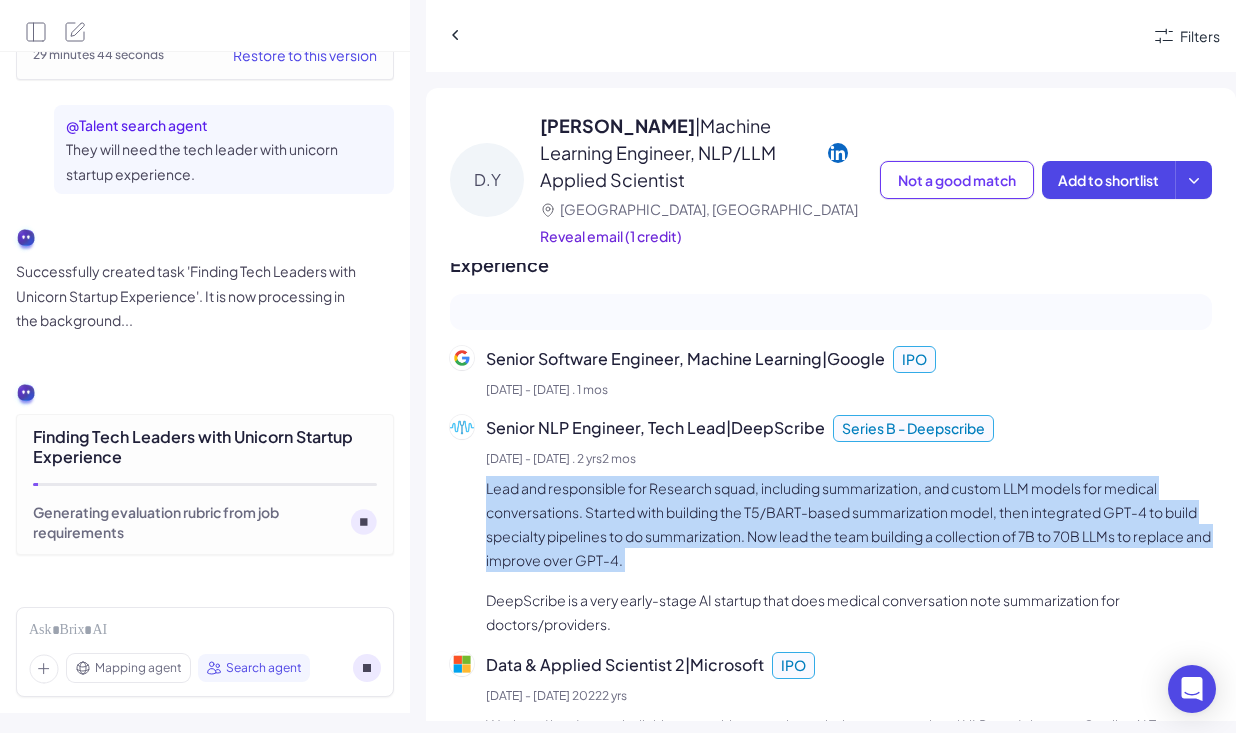 click on "Lead and responsible for Research squad, including summarization, and custom LLM models for medical conversations.
Started with building the T5/BART-based summarization model, then integrated GPT-4 to build specialty pipelines to do summarization. Now lead the team building a collection of 7B to 70B LLMs to replace and improve over GPT-4." at bounding box center [849, 524] 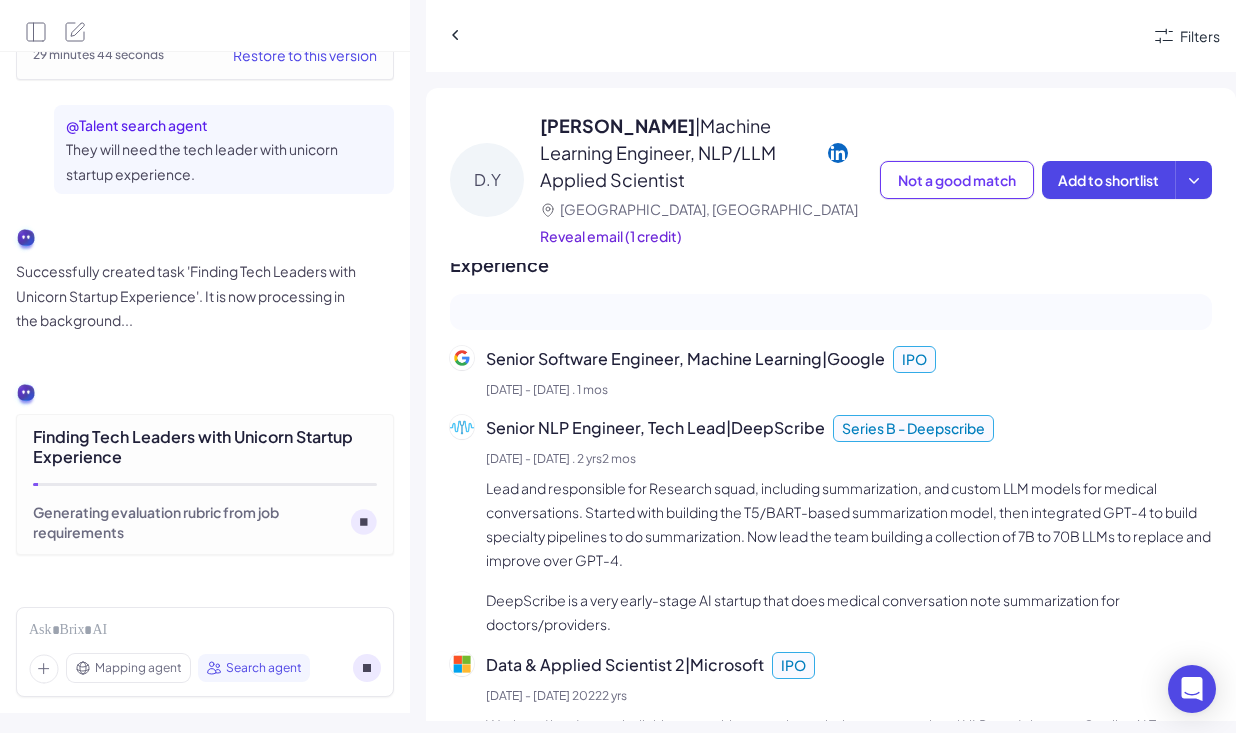click on "Lead and responsible for Research squad, including summarization, and custom LLM models for medical conversations.
Started with building the T5/BART-based summarization model, then integrated GPT-4 to build specialty pipelines to do summarization. Now lead the team building a collection of 7B to 70B LLMs to replace and improve over GPT-4." at bounding box center [849, 524] 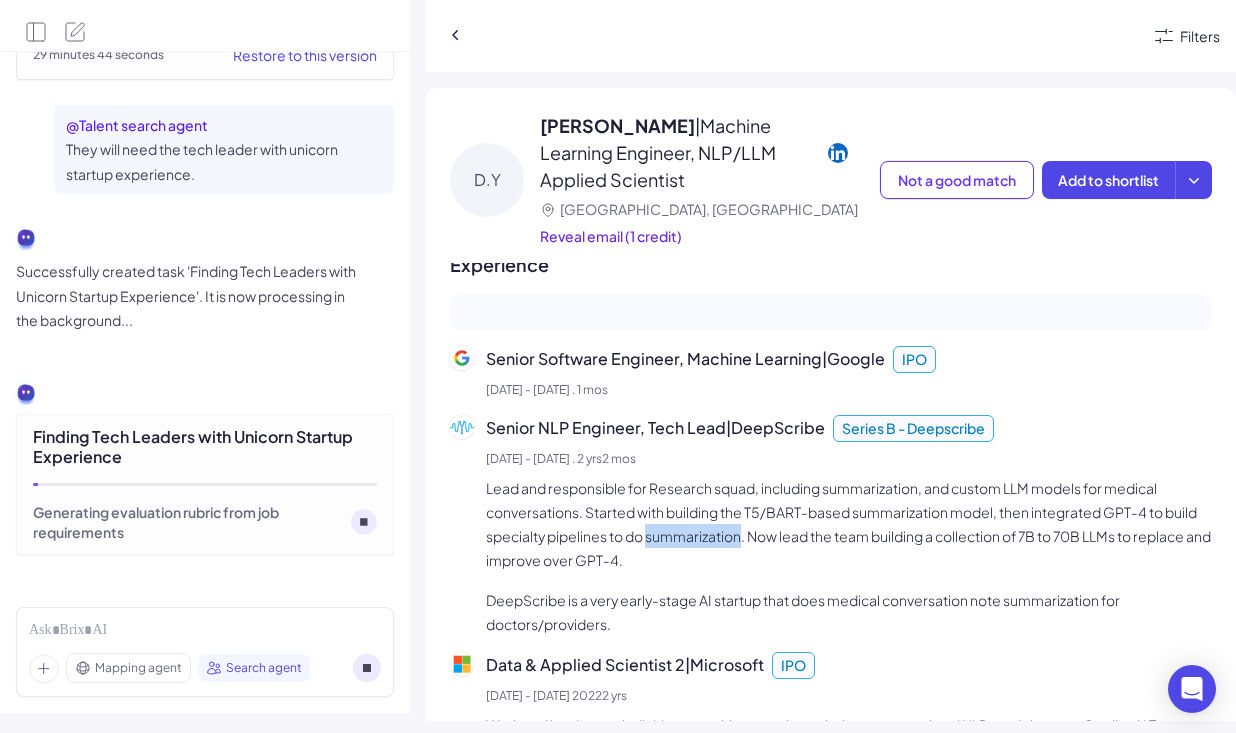 click on "Lead and responsible for Research squad, including summarization, and custom LLM models for medical conversations.
Started with building the T5/BART-based summarization model, then integrated GPT-4 to build specialty pipelines to do summarization. Now lead the team building a collection of 7B to 70B LLMs to replace and improve over GPT-4." at bounding box center [849, 524] 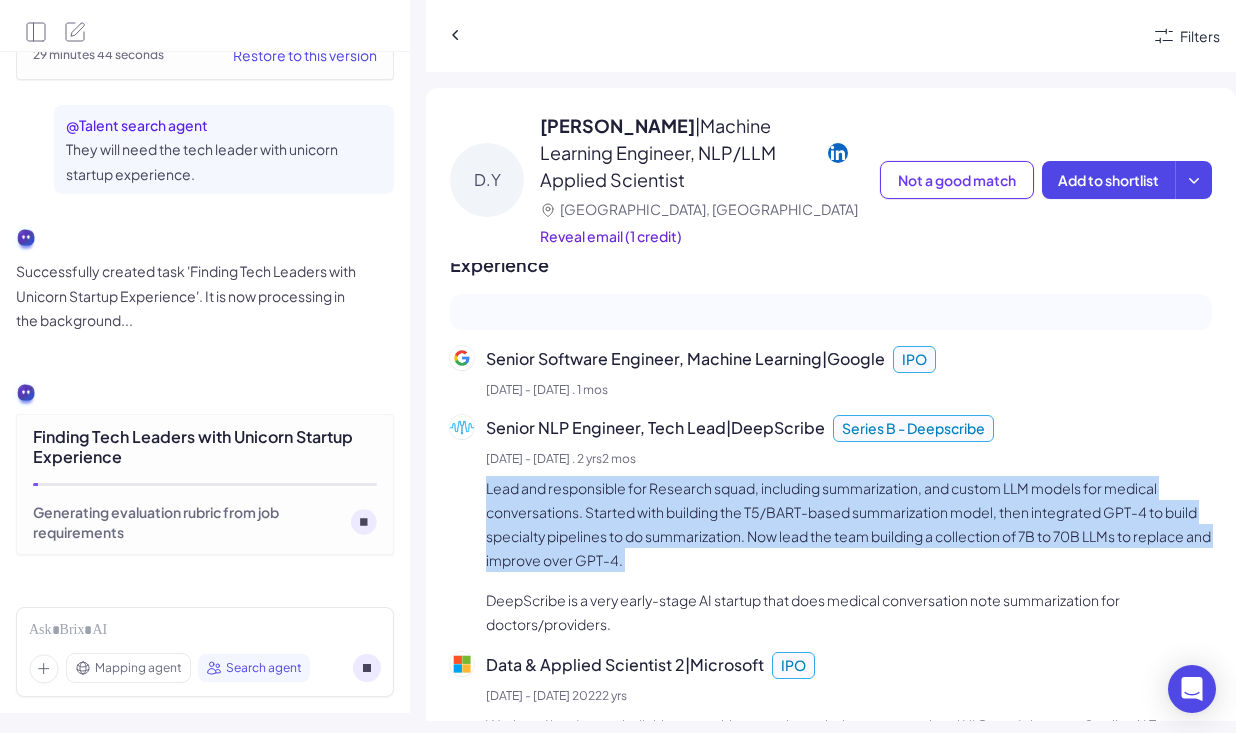 click on "Lead and responsible for Research squad, including summarization, and custom LLM models for medical conversations.
Started with building the T5/BART-based summarization model, then integrated GPT-4 to build specialty pipelines to do summarization. Now lead the team building a collection of 7B to 70B LLMs to replace and improve over GPT-4." at bounding box center [849, 524] 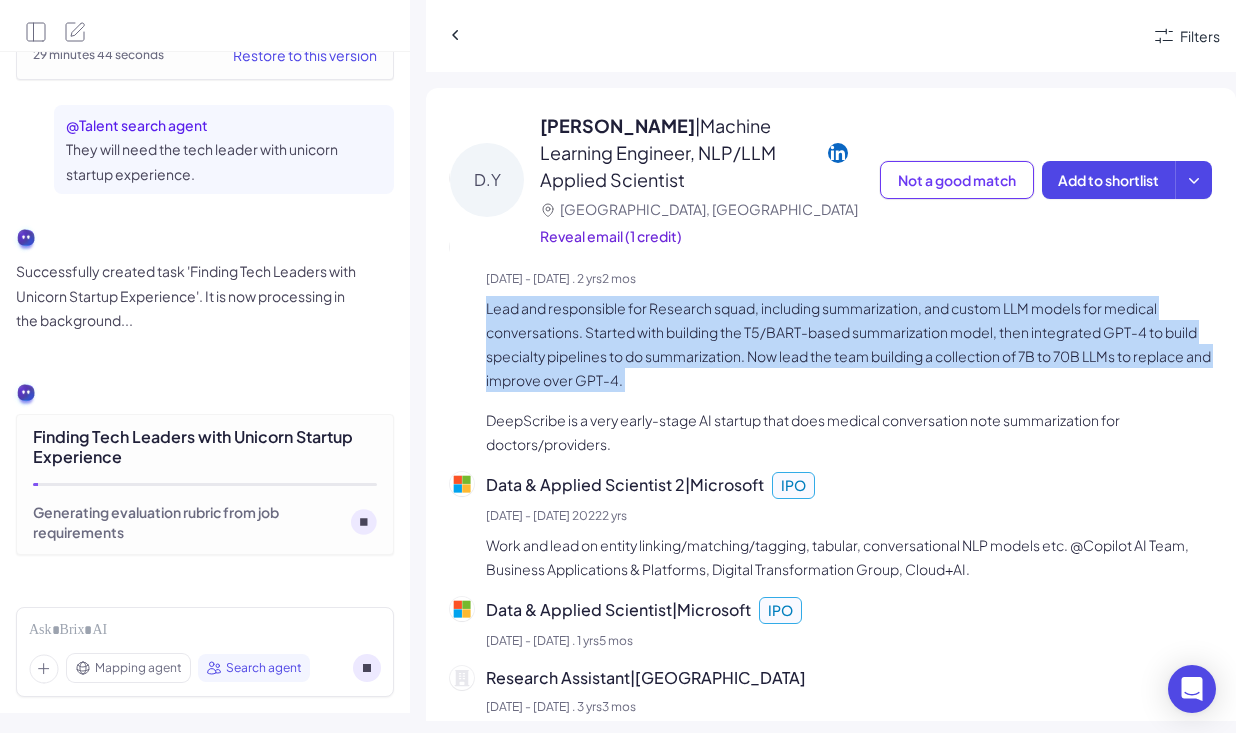 scroll, scrollTop: 518, scrollLeft: 0, axis: vertical 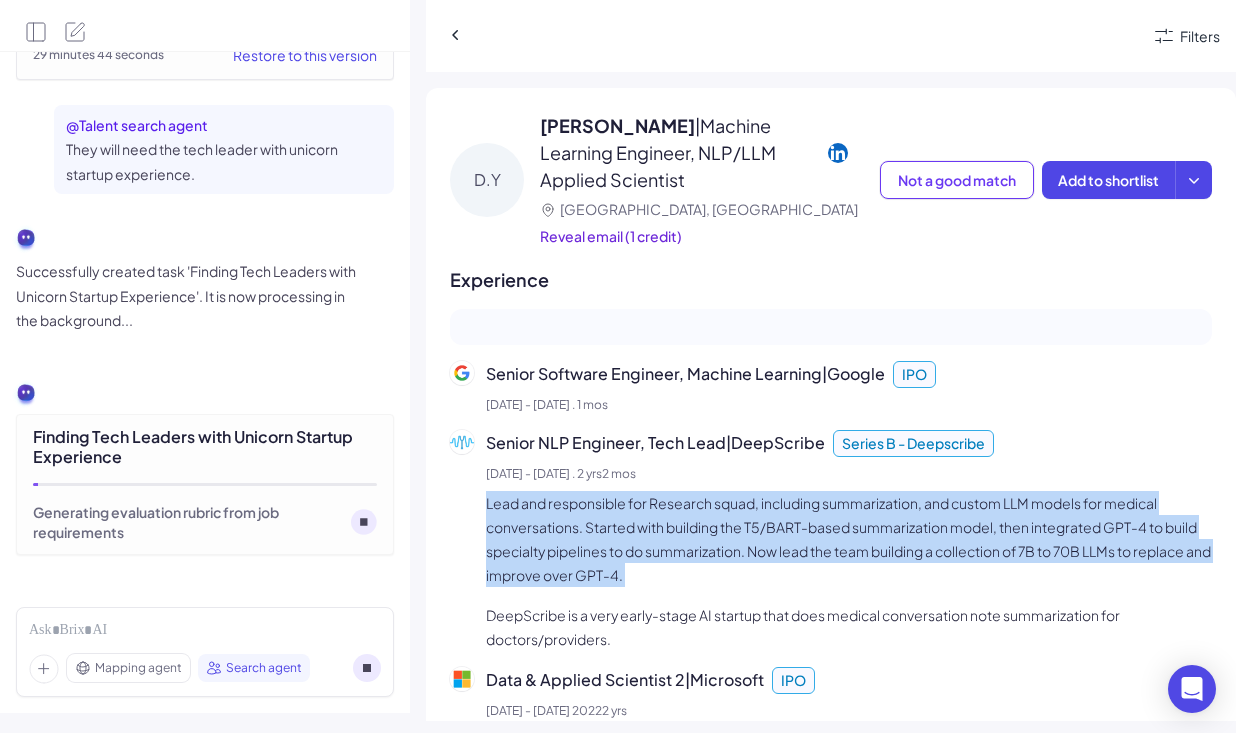 click 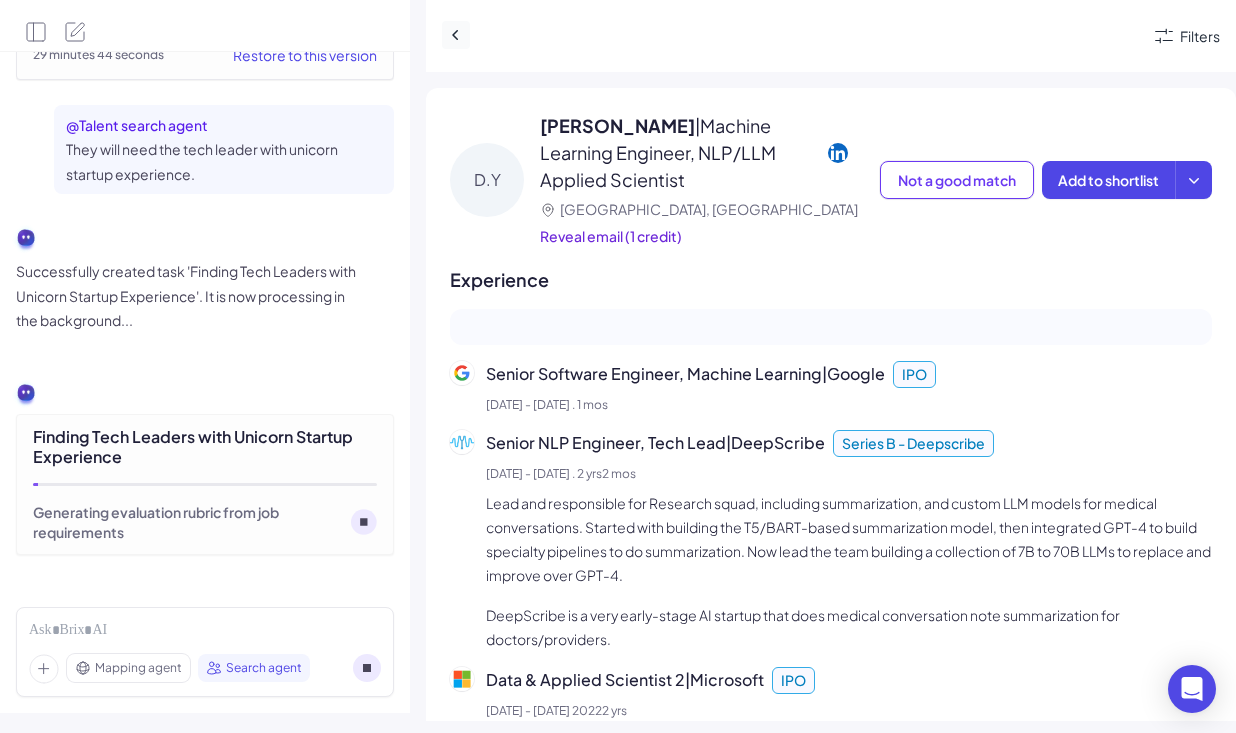 click at bounding box center (456, 35) 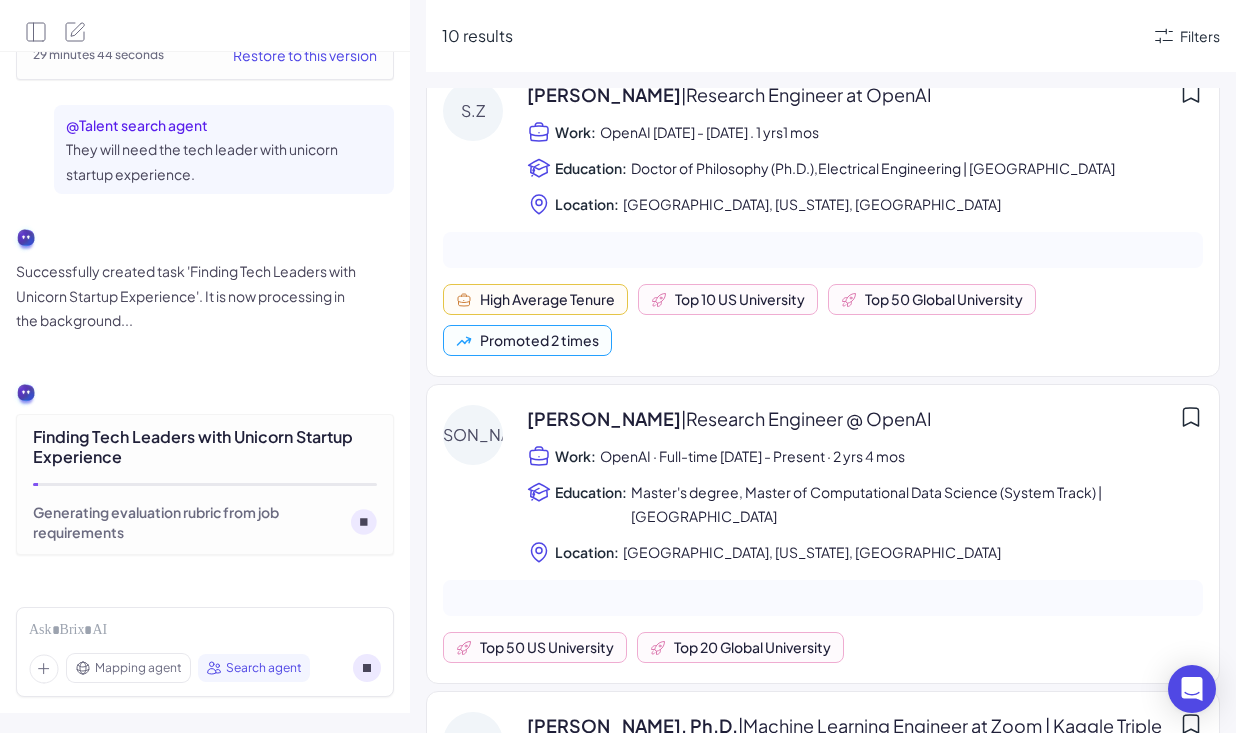 click on "[PERSON_NAME]  |  Research Engineer at OpenAI Work: OpenAI   [DATE] - [DATE] . 1 yrs1 mos Education: Doctor of Philosophy (Ph.D.),Electrical Engineering | [GEOGRAPHIC_DATA] Location: [GEOGRAPHIC_DATA], [US_STATE], [GEOGRAPHIC_DATA]" at bounding box center [865, 148] 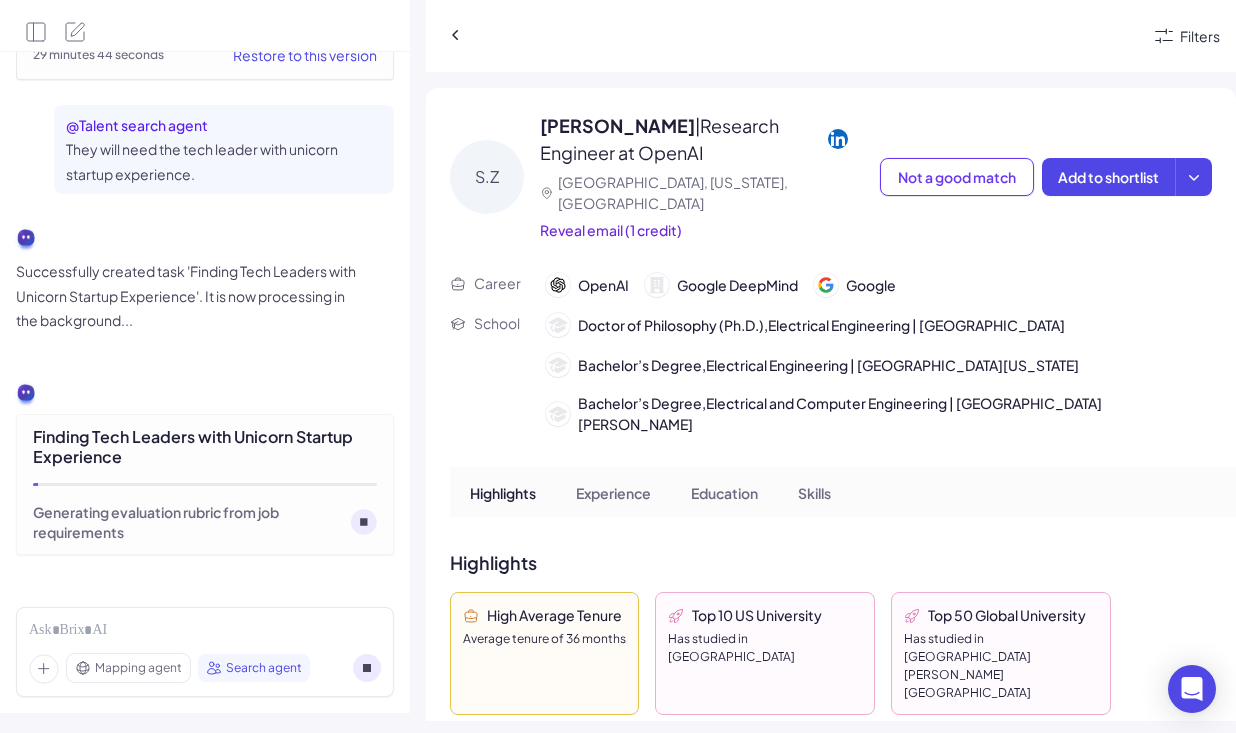 click on "|  Research Engineer at OpenAI" at bounding box center [659, 139] 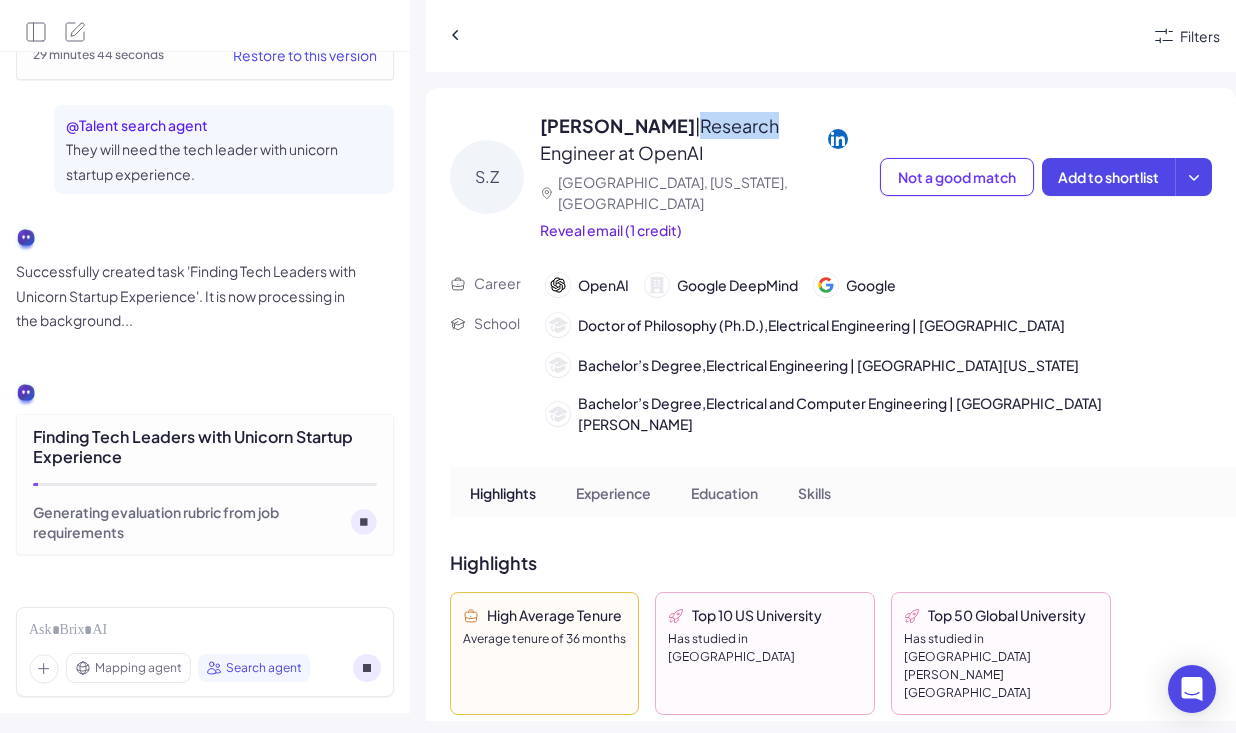 click on "|  Research Engineer at OpenAI" at bounding box center [659, 139] 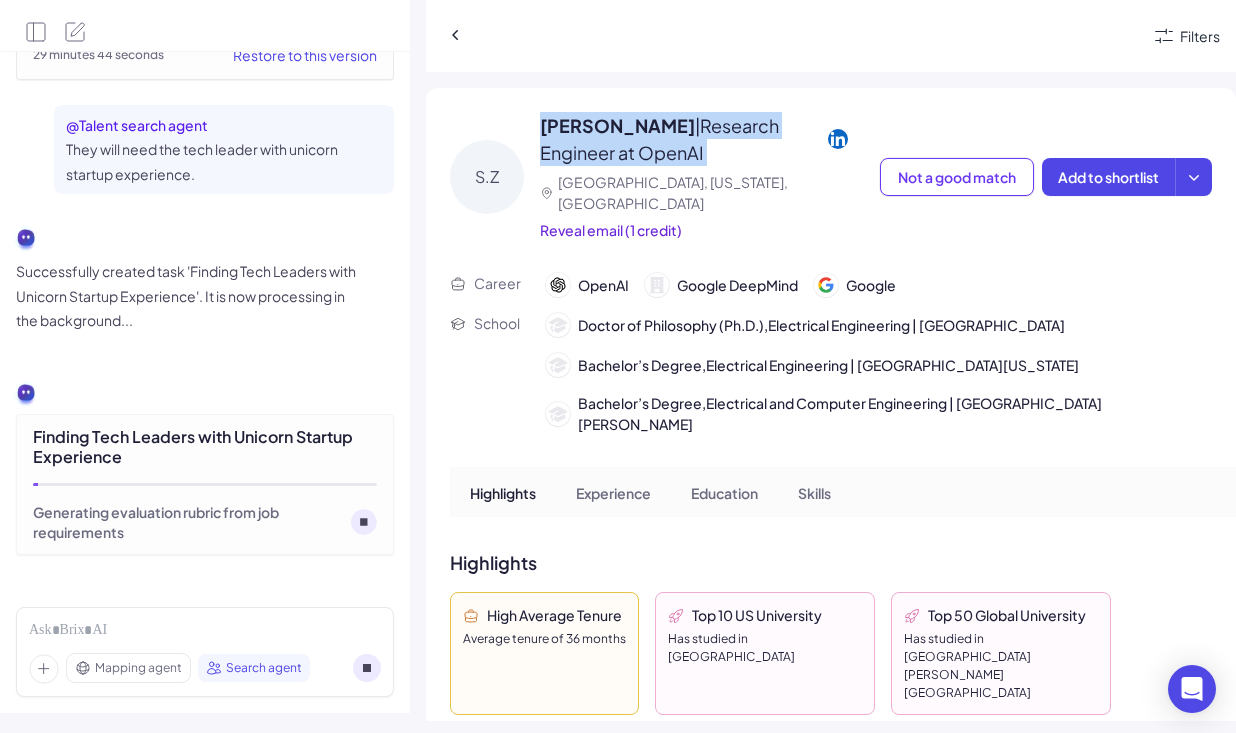 click on "|  Research Engineer at OpenAI" at bounding box center (659, 139) 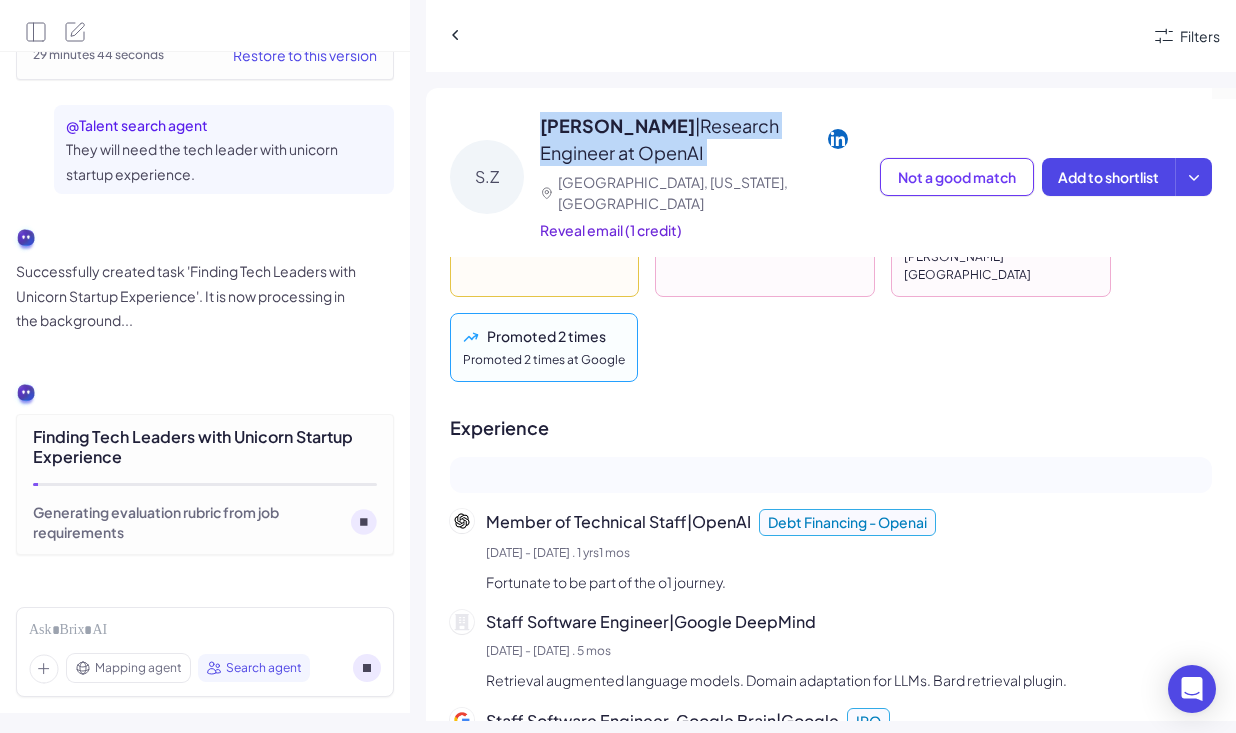 scroll, scrollTop: 419, scrollLeft: 0, axis: vertical 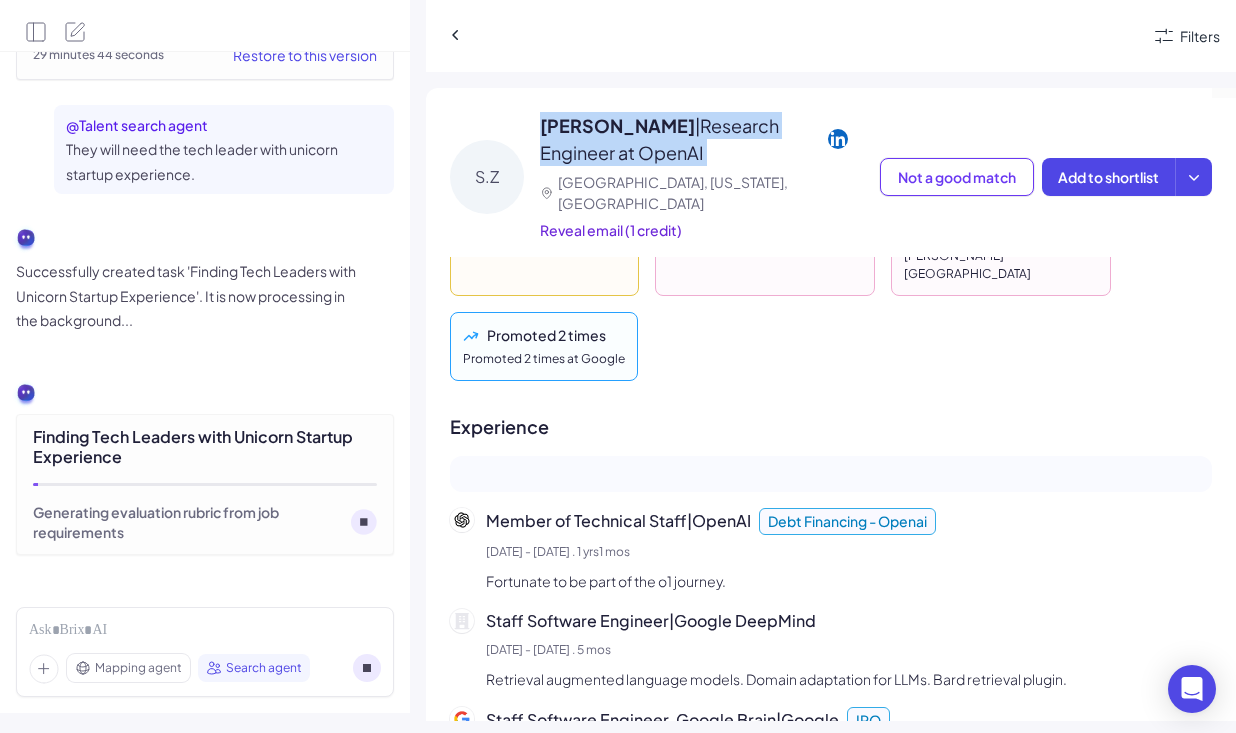 click on "Member of Technical Staff  |  OpenAI Debt Financing - Openai [DATE] - [DATE] . 1 yrs1 mos Fortunate to be part of the o1 journey." at bounding box center (849, 550) 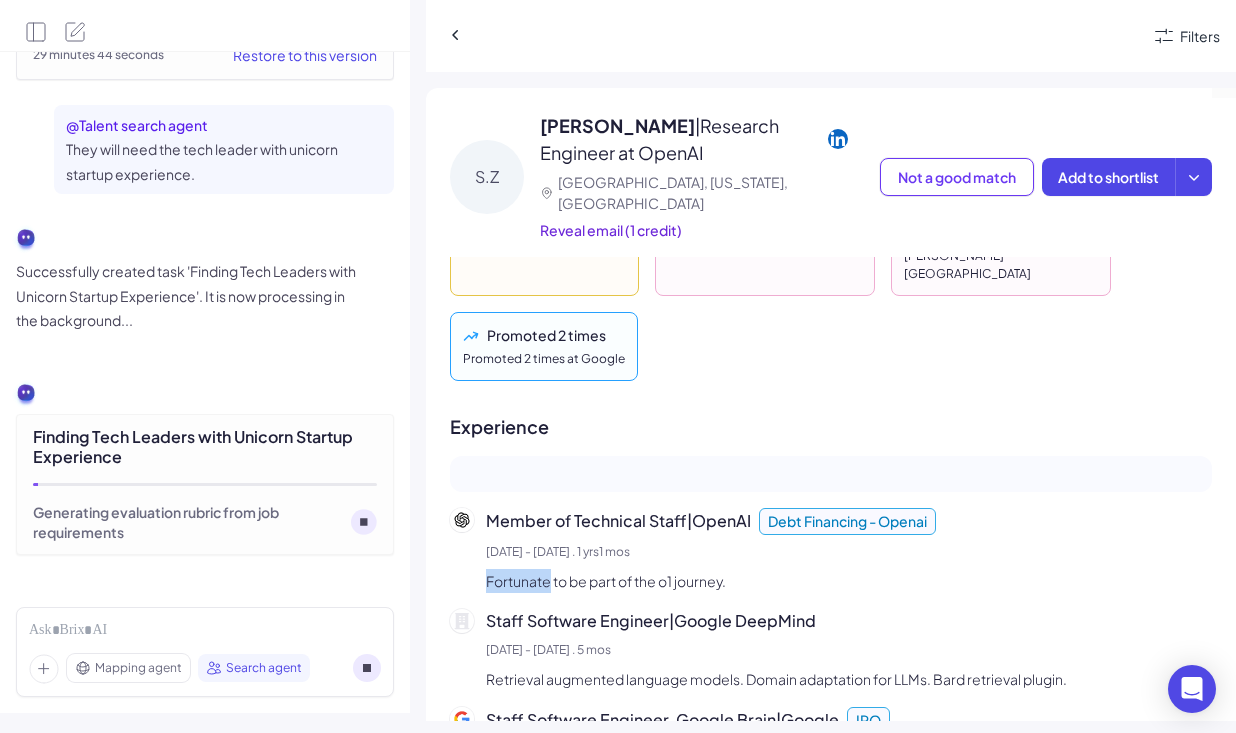 click on "Member of Technical Staff  |  OpenAI Debt Financing - Openai [DATE] - [DATE] . 1 yrs1 mos Fortunate to be part of the o1 journey." at bounding box center (849, 550) 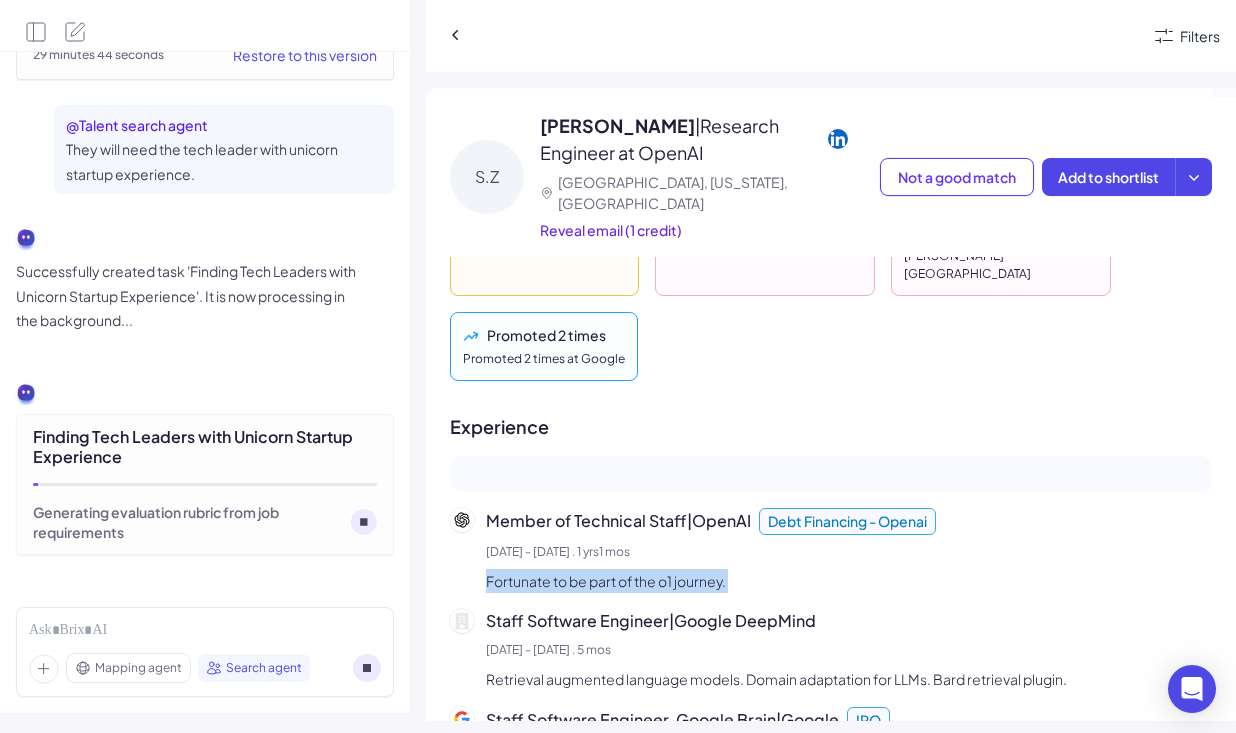 click on "Fortunate to be part of the o1 journey." at bounding box center [849, 581] 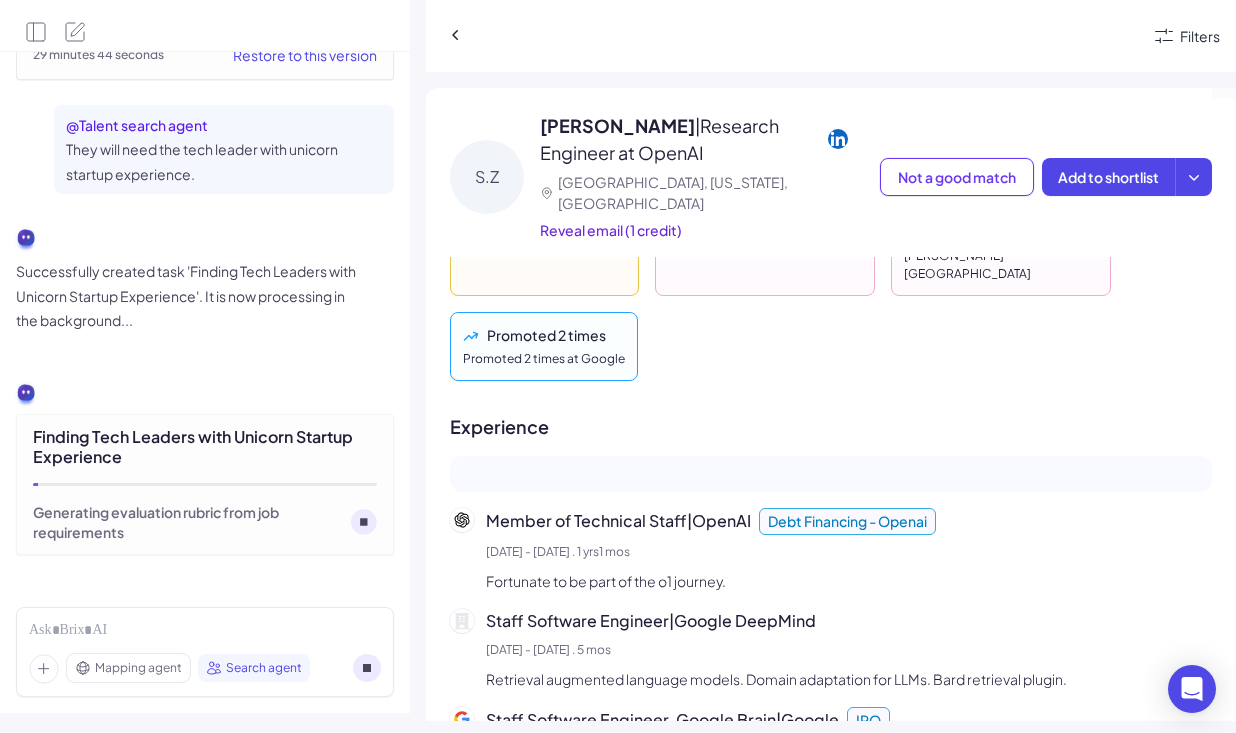 click on "Fortunate to be part of the o1 journey." at bounding box center (849, 581) 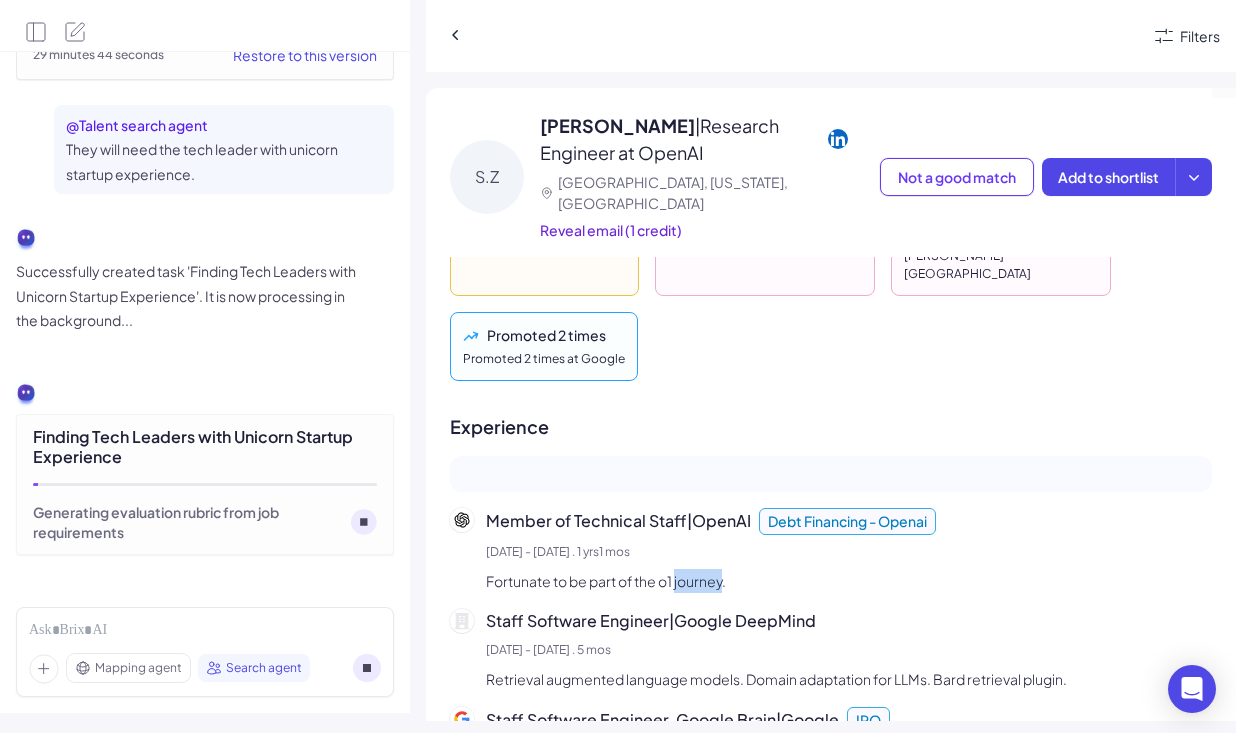 click on "Fortunate to be part of the o1 journey." at bounding box center [849, 581] 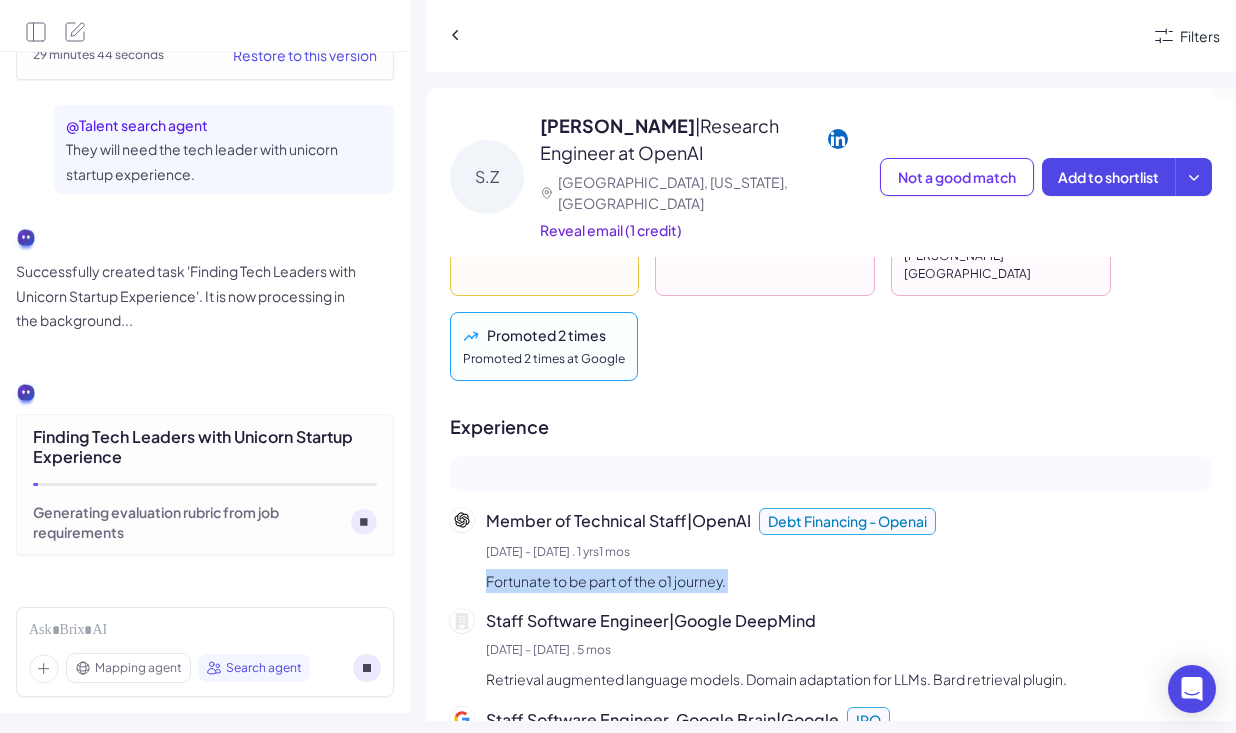 click on "[DATE] - [DATE] . 5 mos" at bounding box center [849, 650] 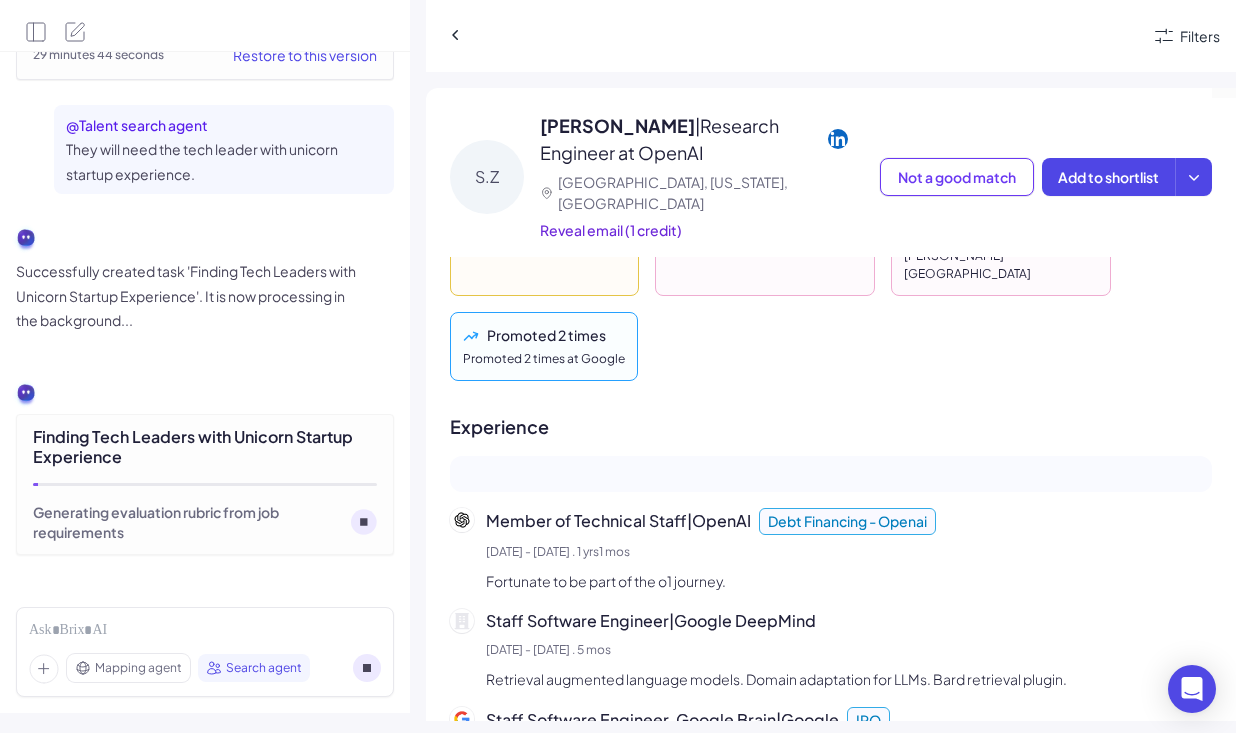click on "[DATE] - [DATE] . 5 mos" at bounding box center [849, 650] 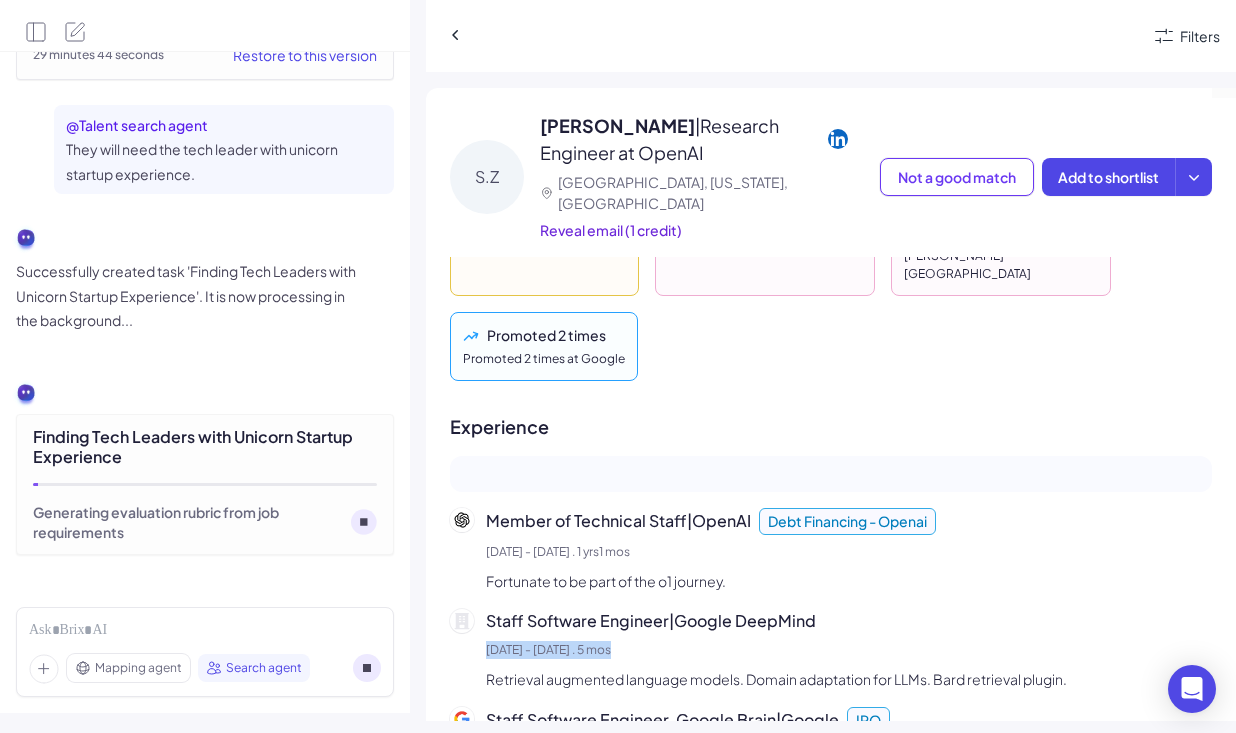 click on "Retrieval augmented language models. Domain adaptation for LLMs. Bard retrieval plugin." at bounding box center (849, 679) 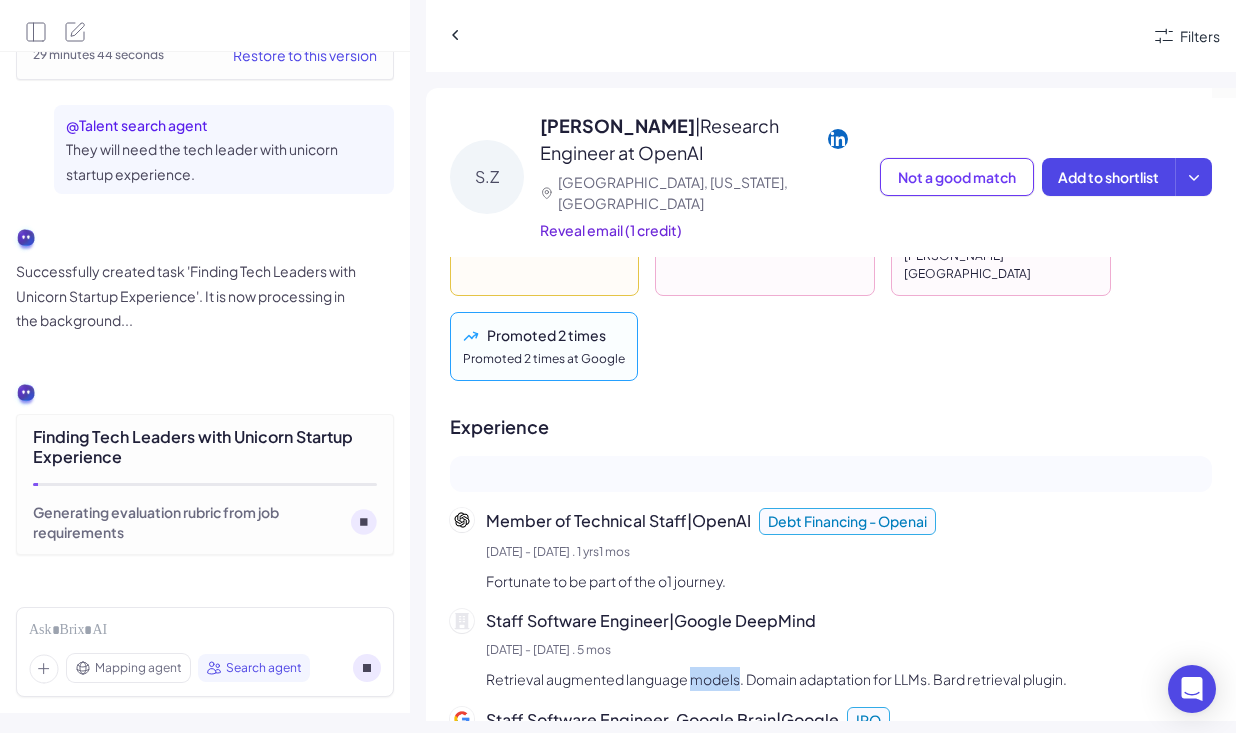 click on "Retrieval augmented language models. Domain adaptation for LLMs. Bard retrieval plugin." at bounding box center [849, 679] 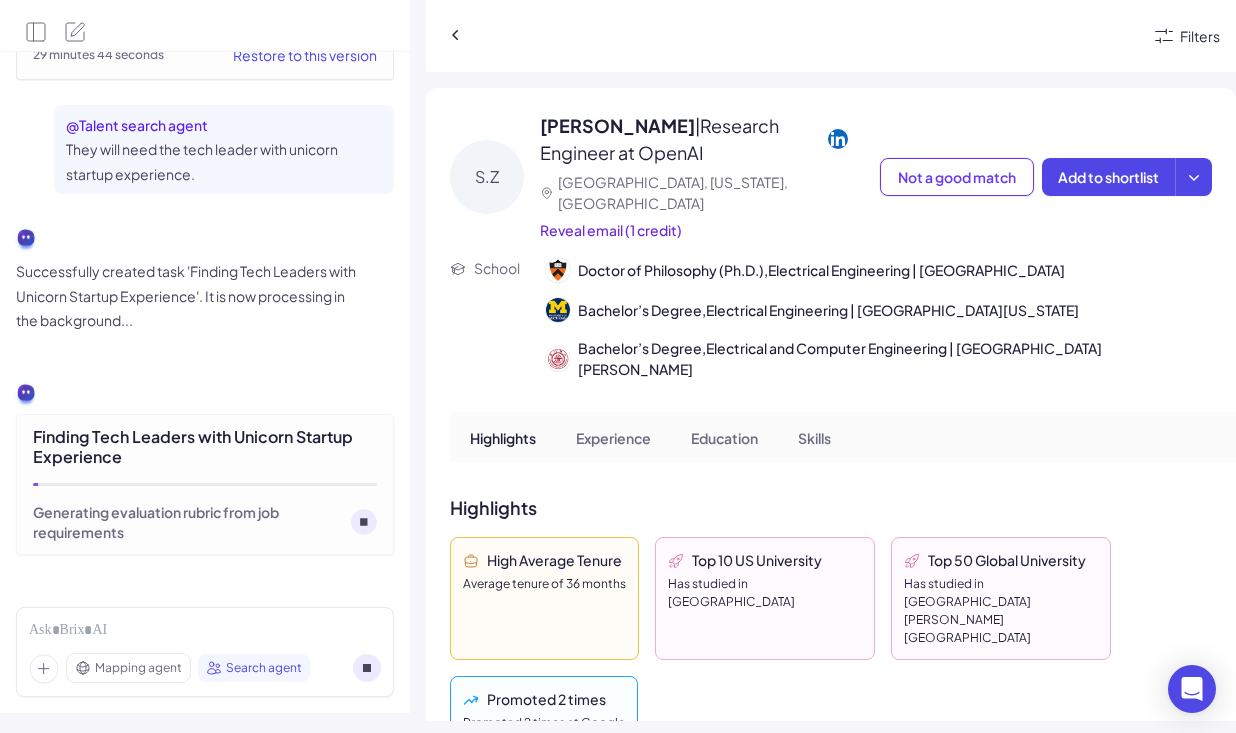 scroll, scrollTop: 0, scrollLeft: 0, axis: both 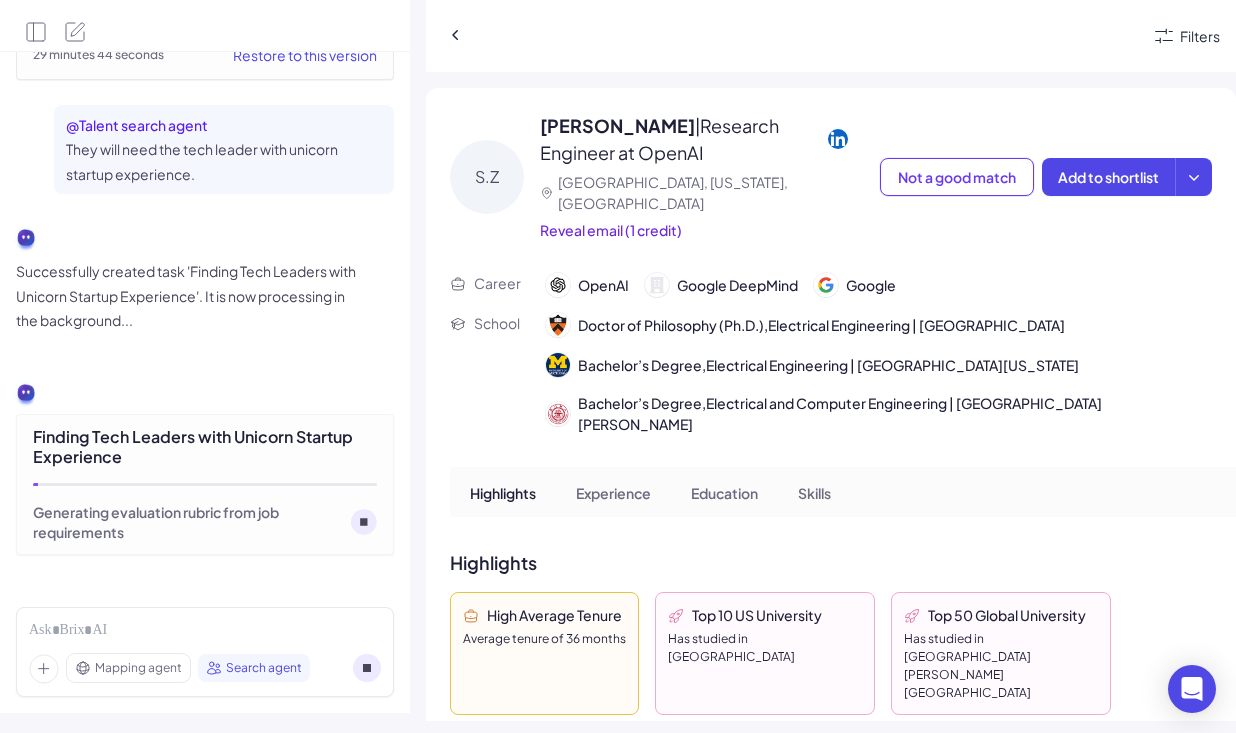 click 